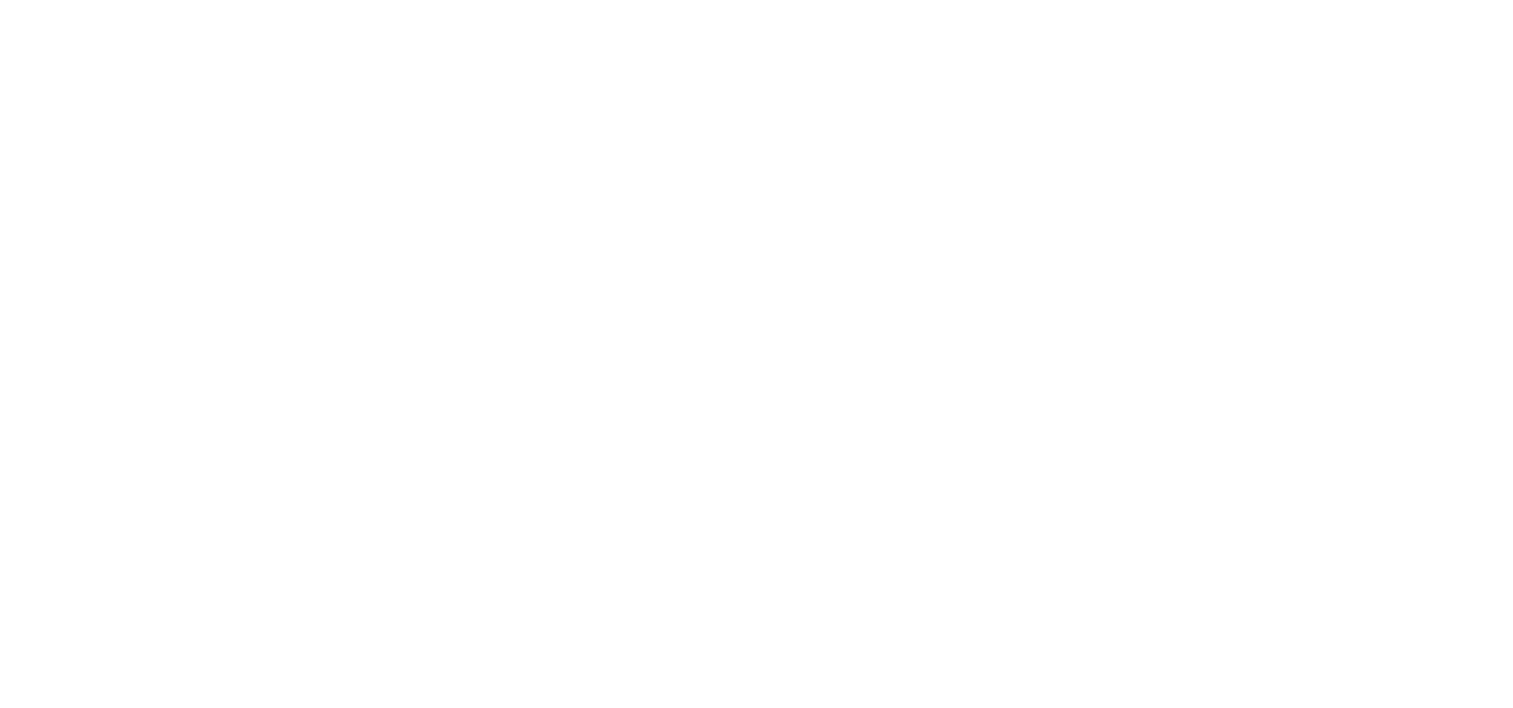 scroll, scrollTop: 0, scrollLeft: 0, axis: both 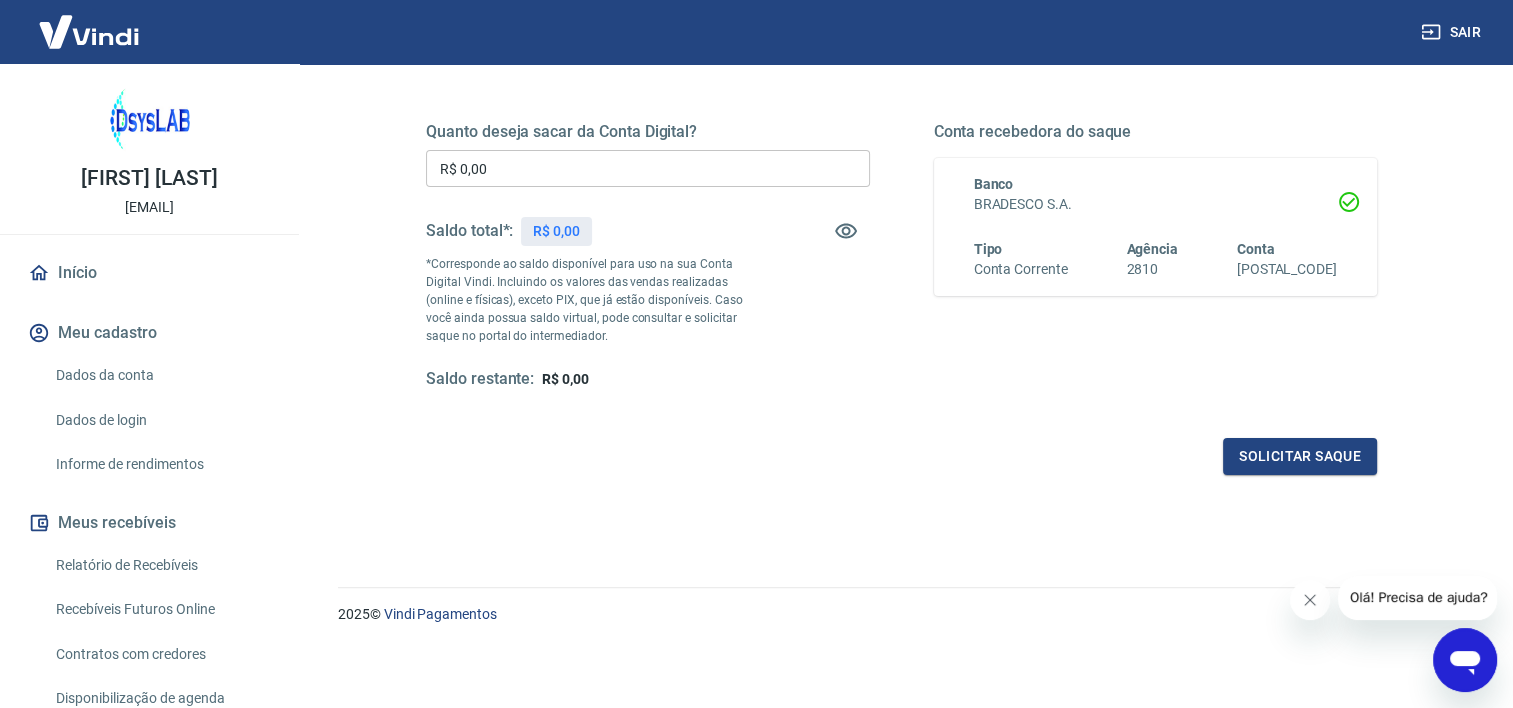 click on "Olá! Precisa de ajuda?" at bounding box center [1419, 597] 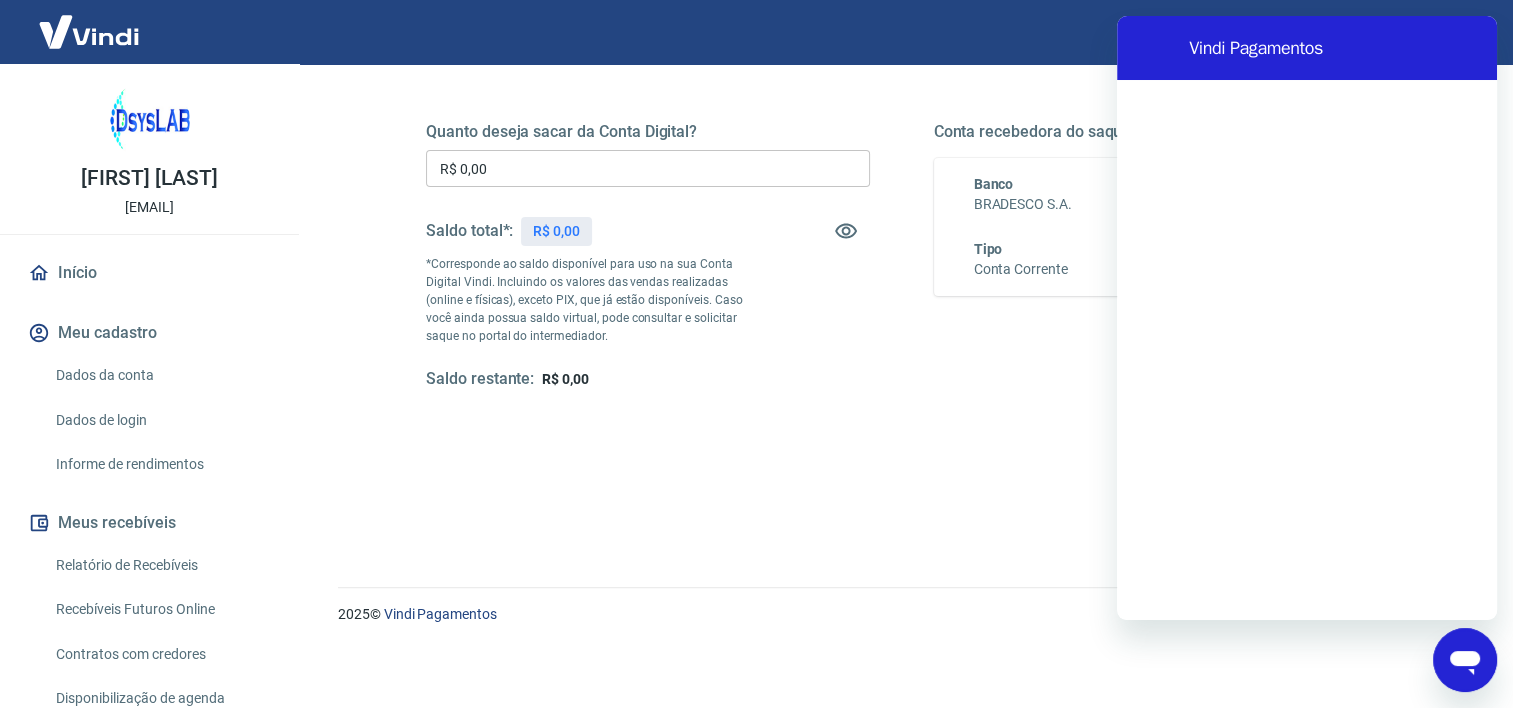 scroll, scrollTop: 0, scrollLeft: 0, axis: both 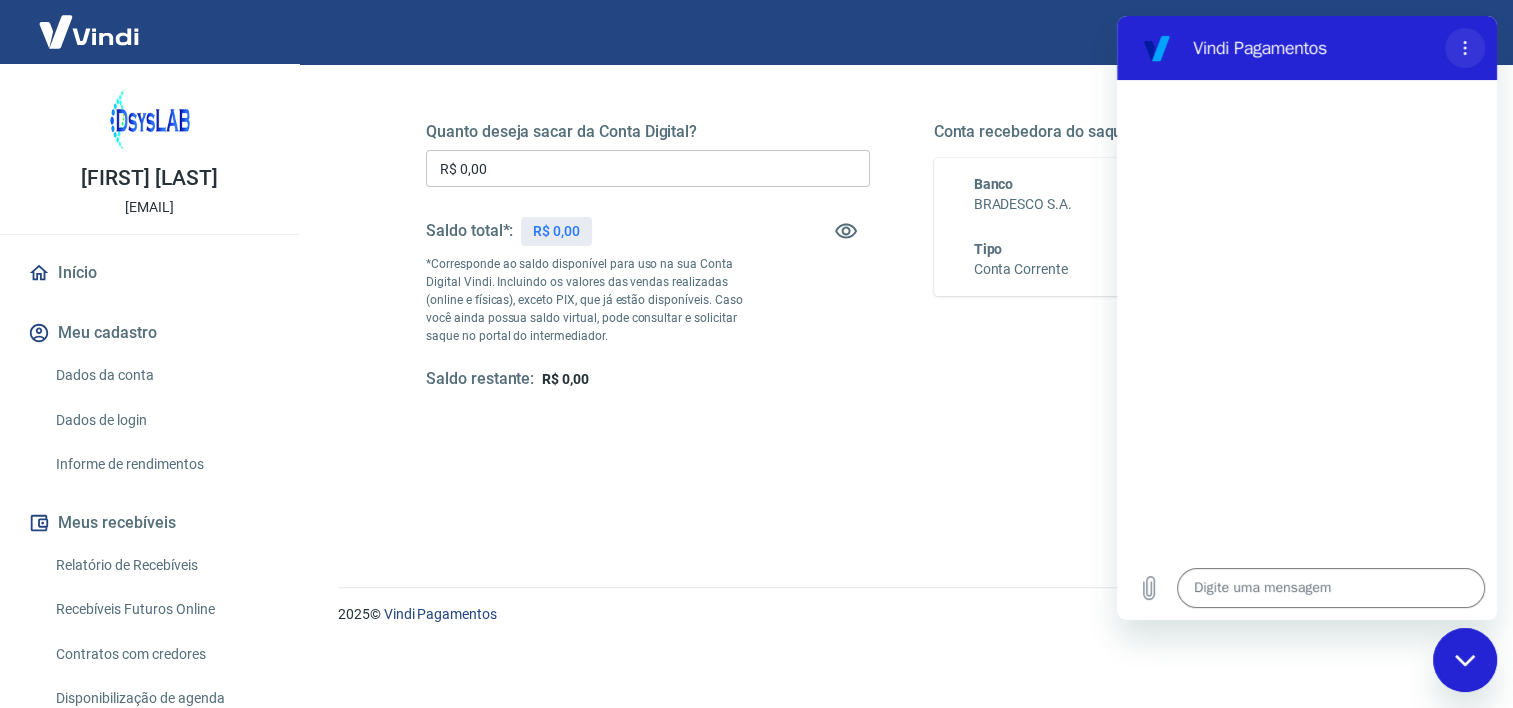 click 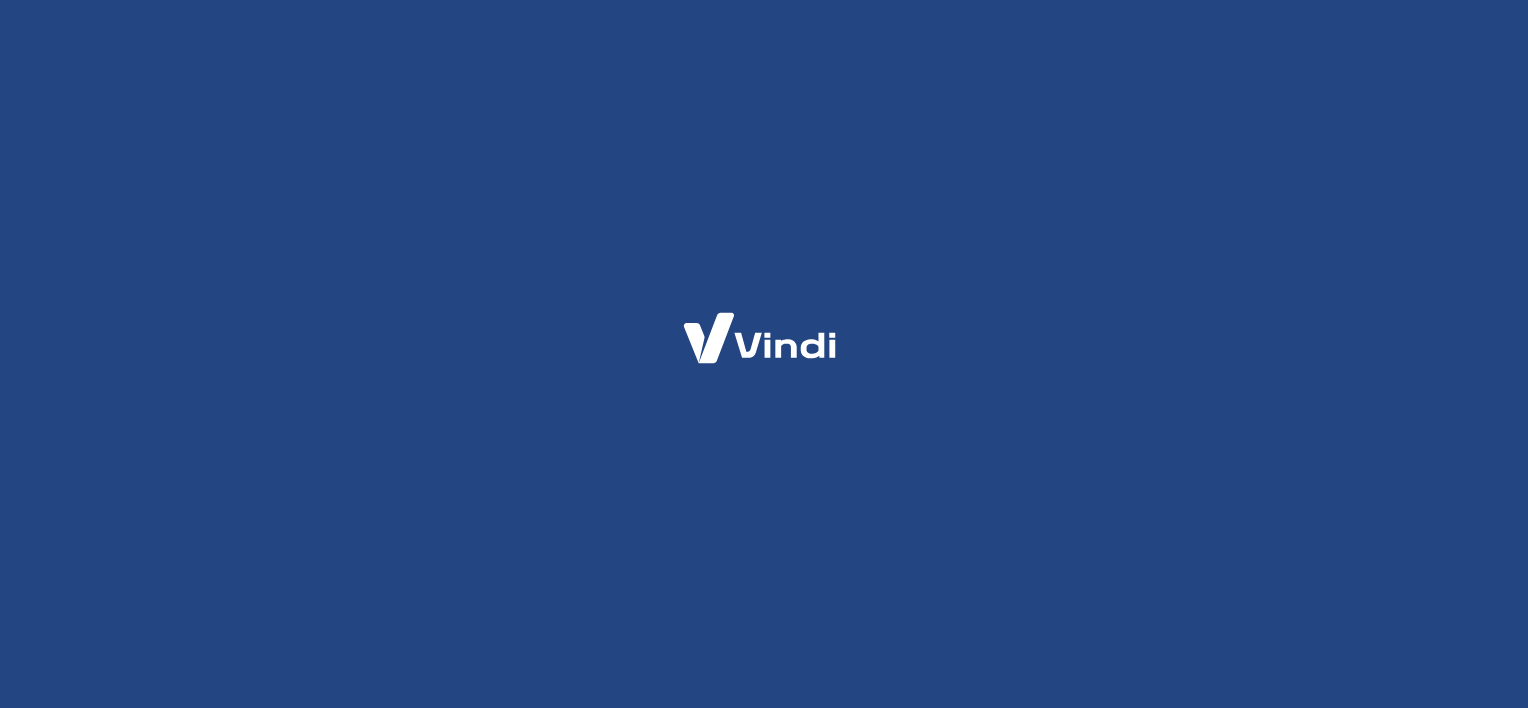 scroll, scrollTop: 0, scrollLeft: 0, axis: both 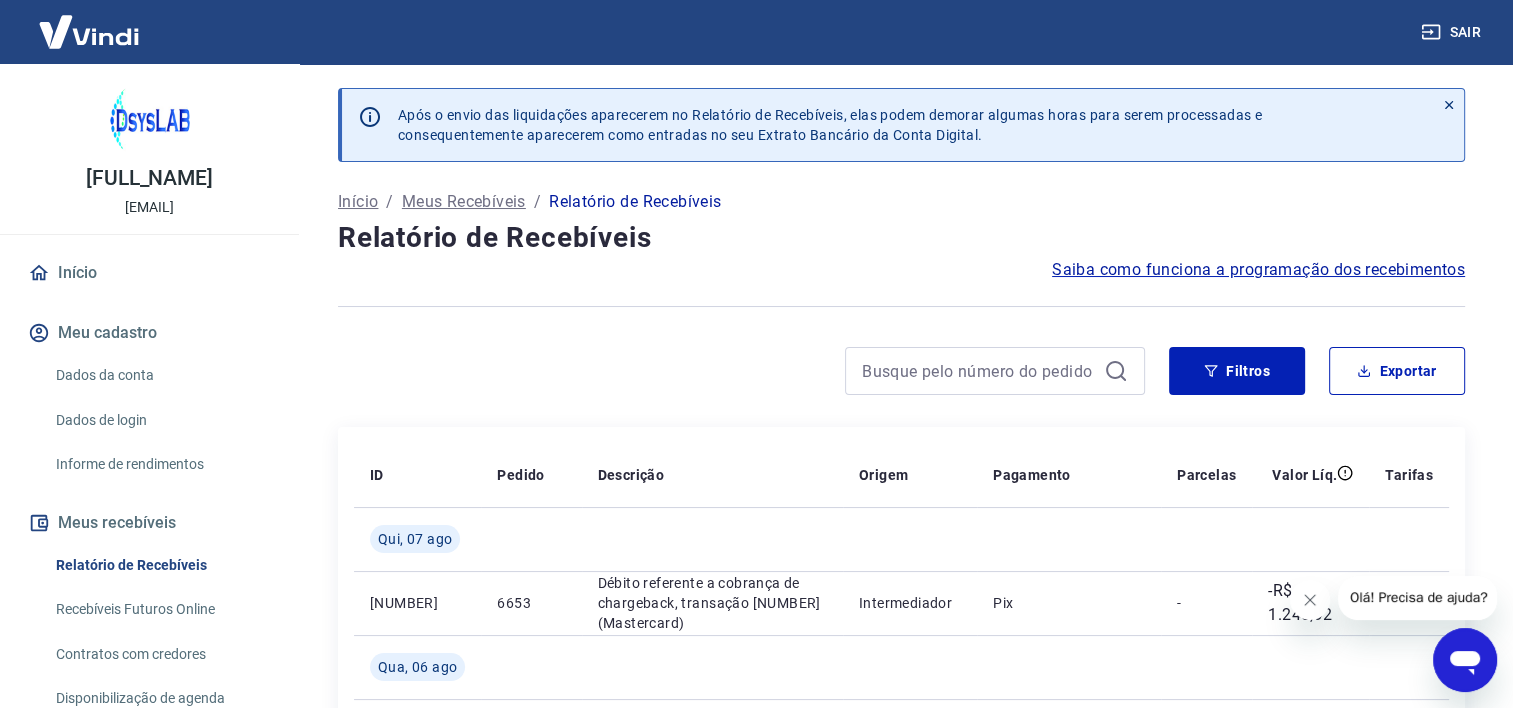 click 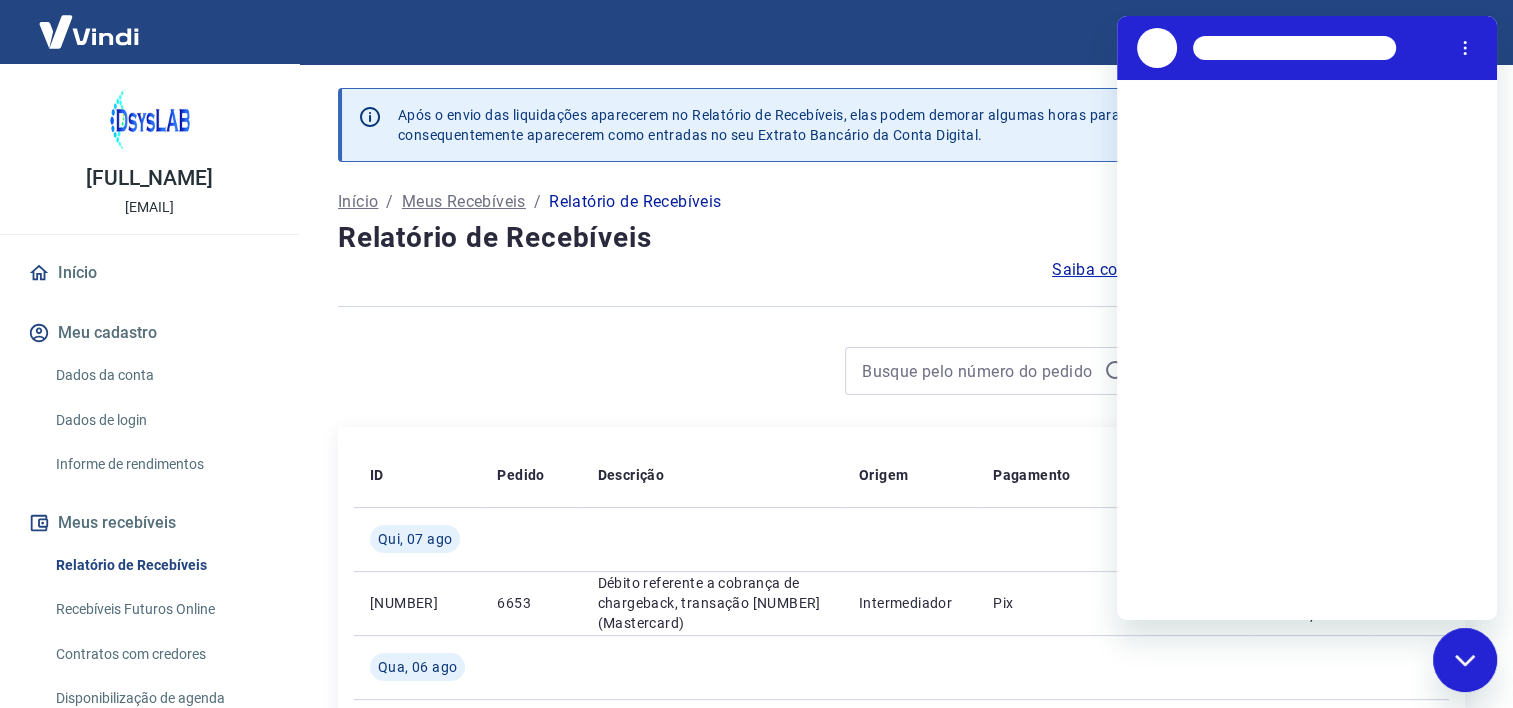 scroll, scrollTop: 0, scrollLeft: 0, axis: both 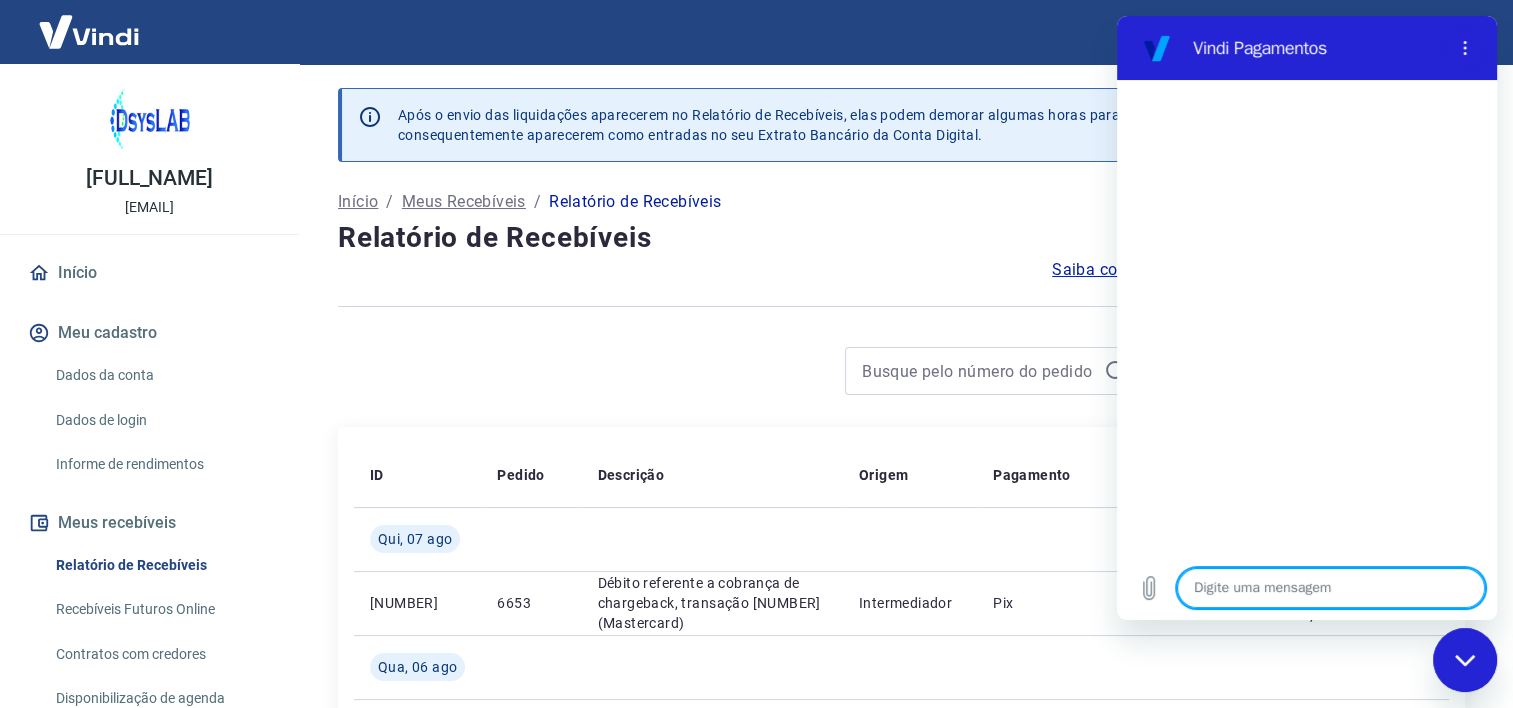 type on "b" 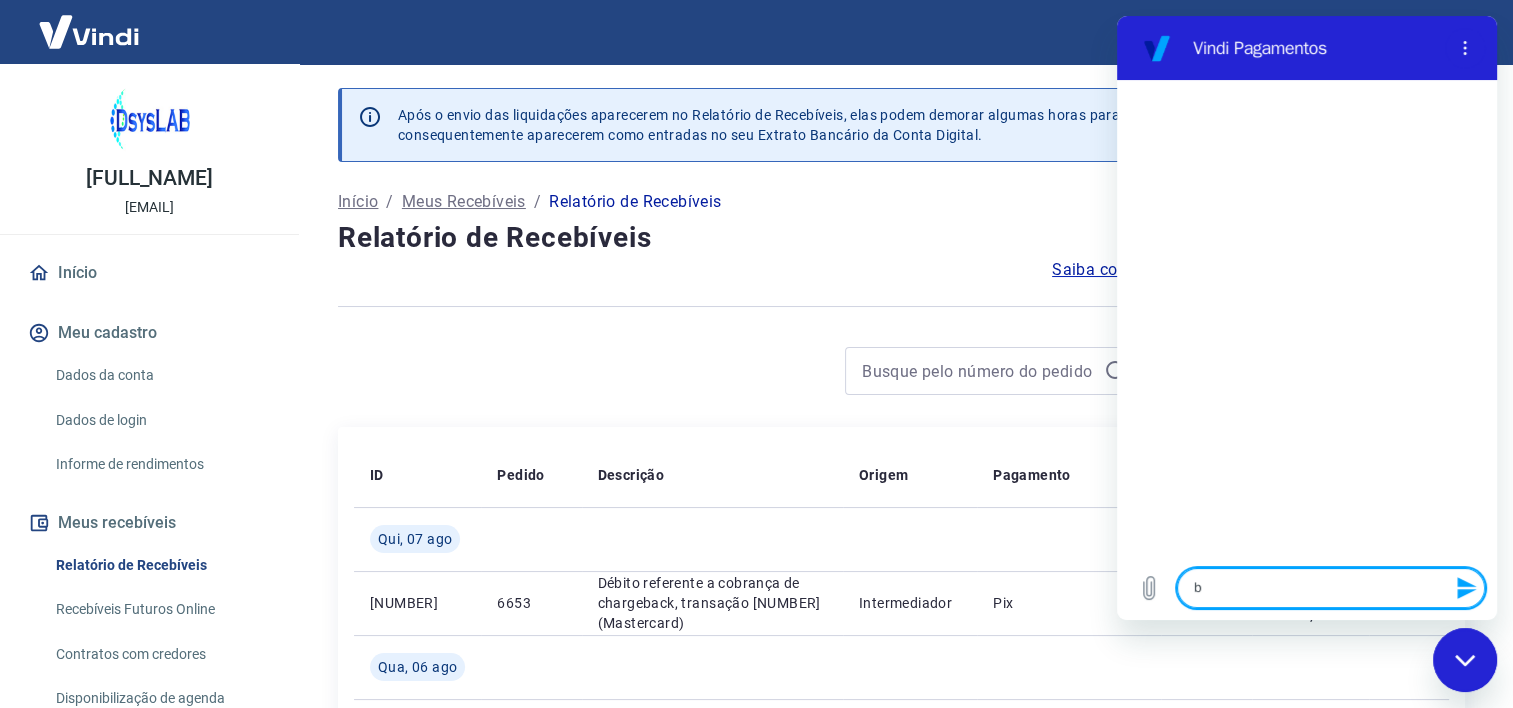 type on "bo" 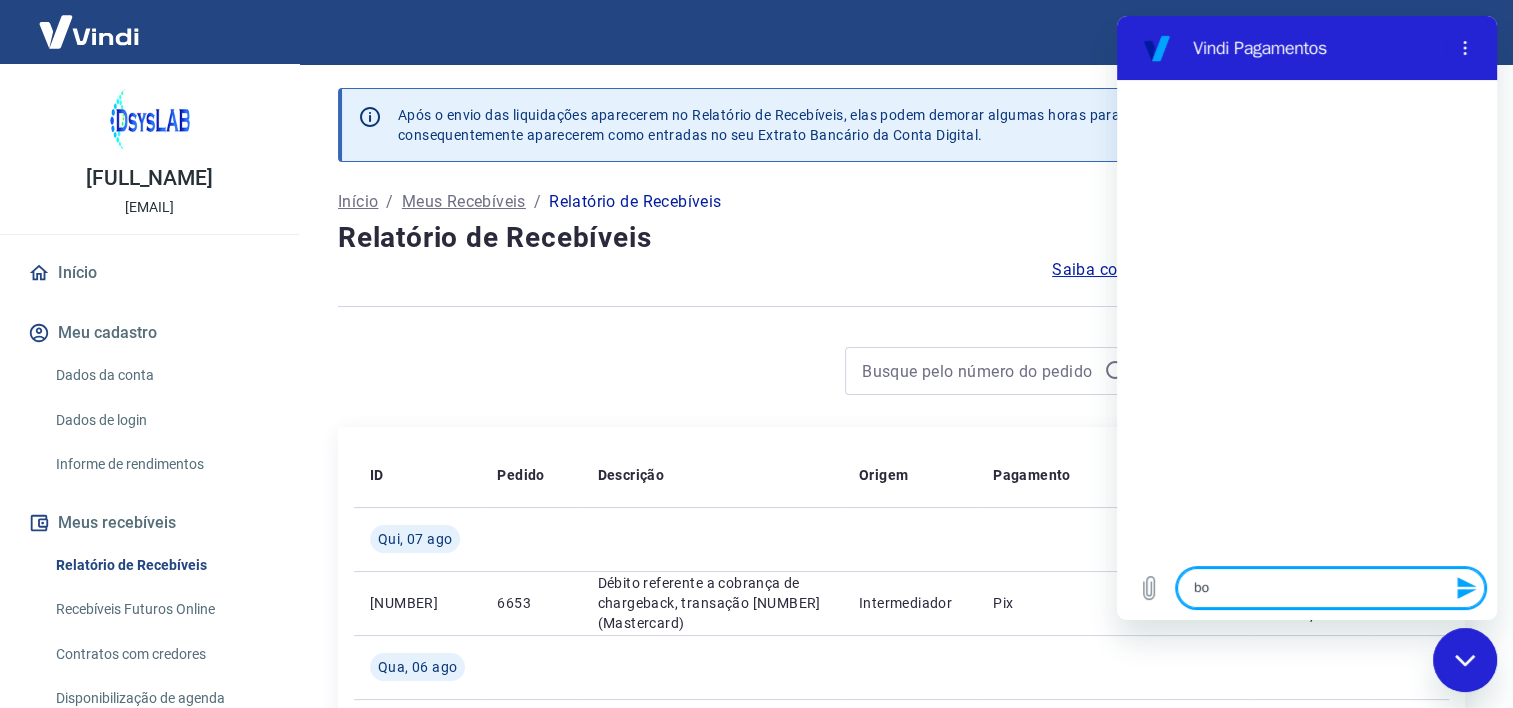 type on "boa" 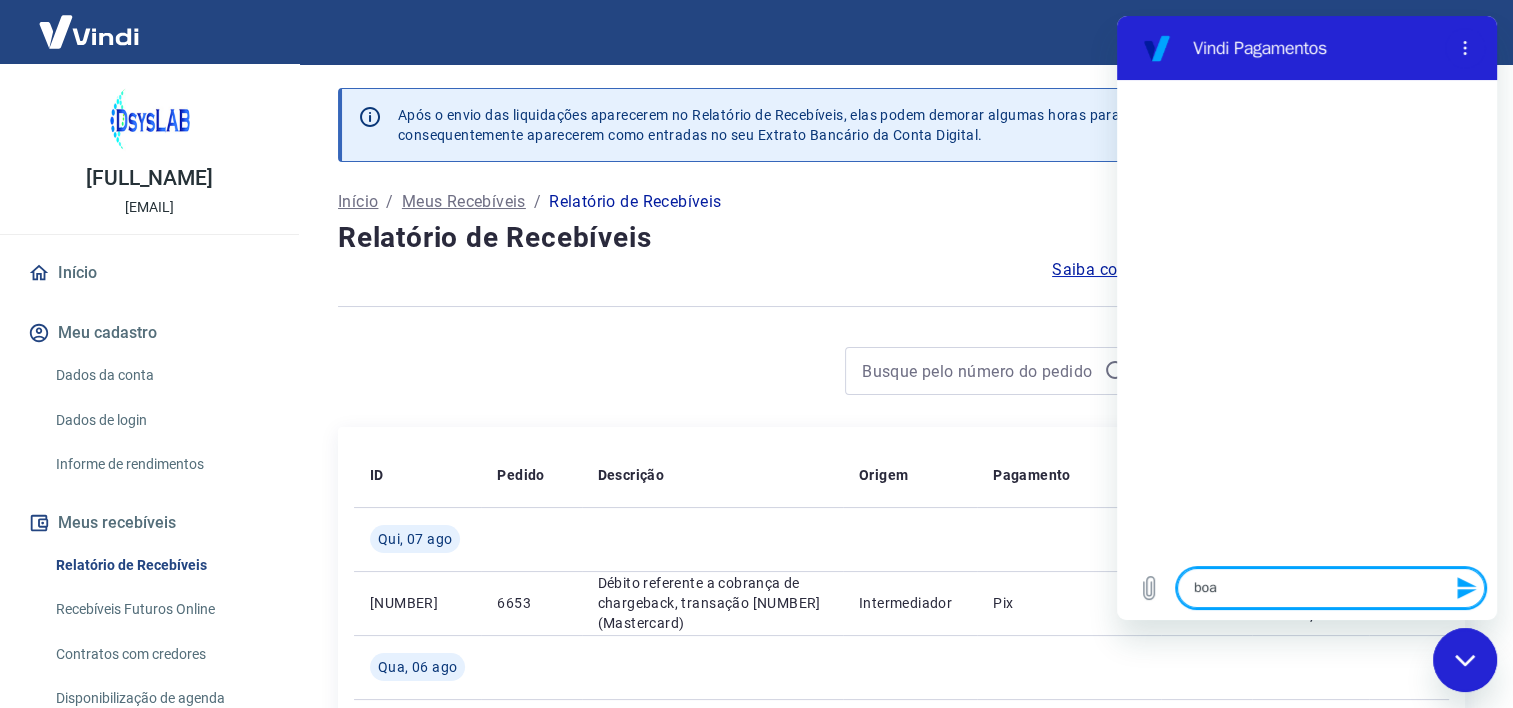 type on "boa" 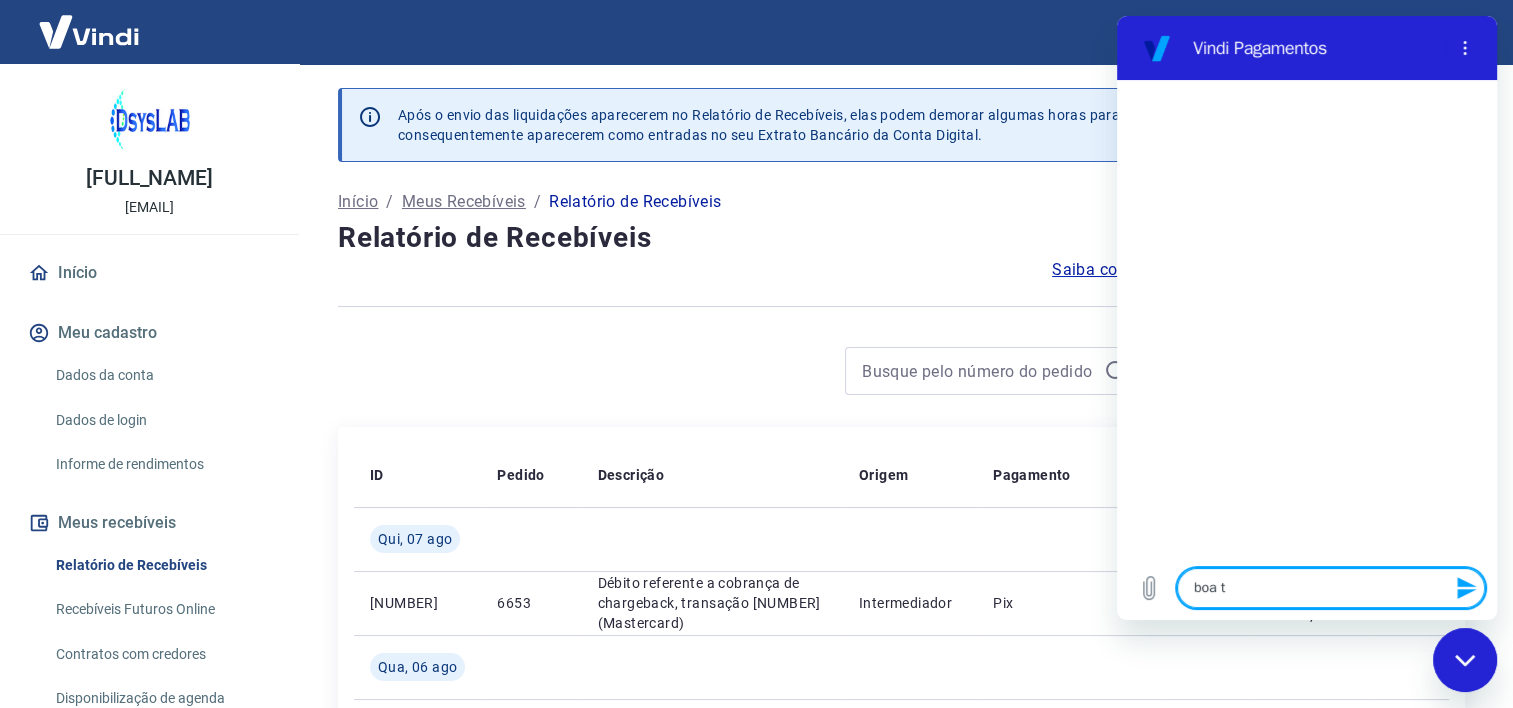 type on "boa ta" 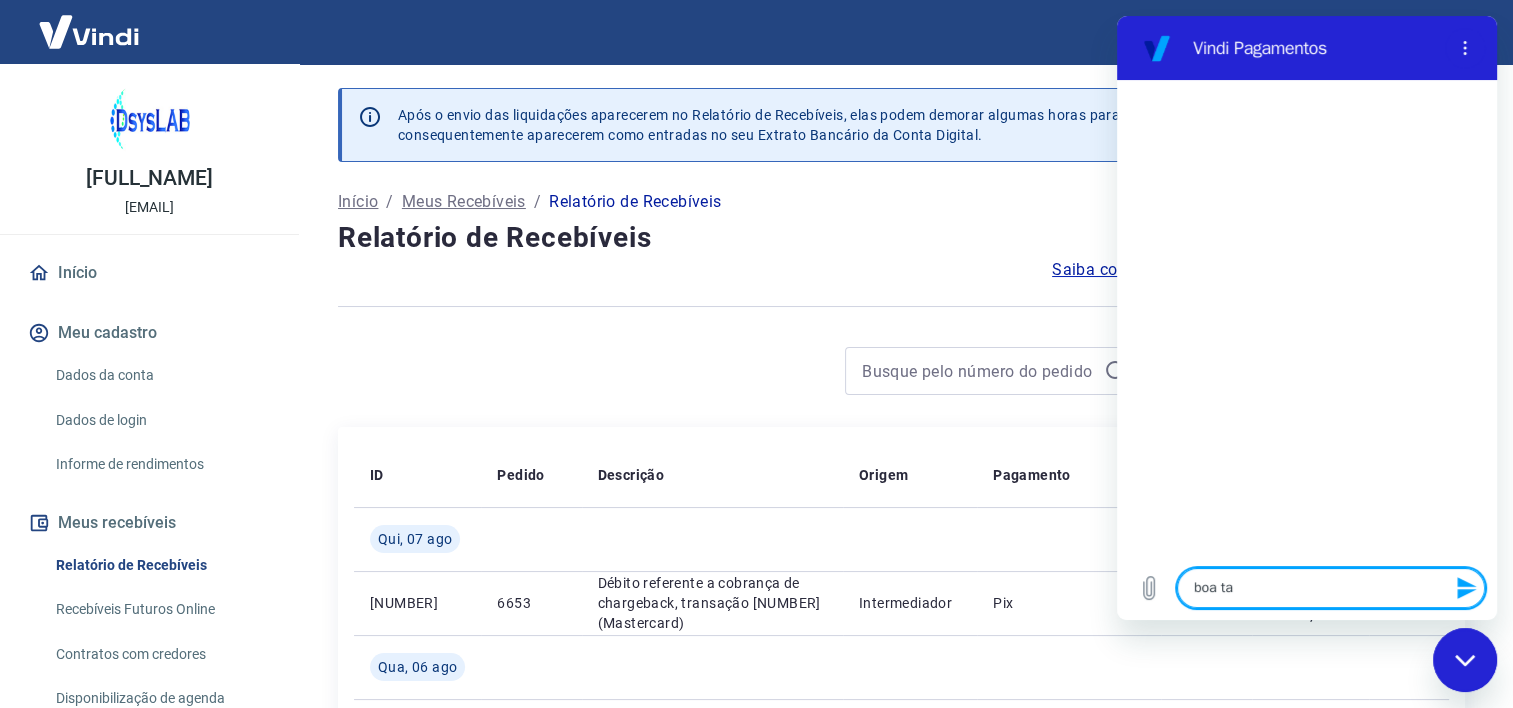 type on "boa tar" 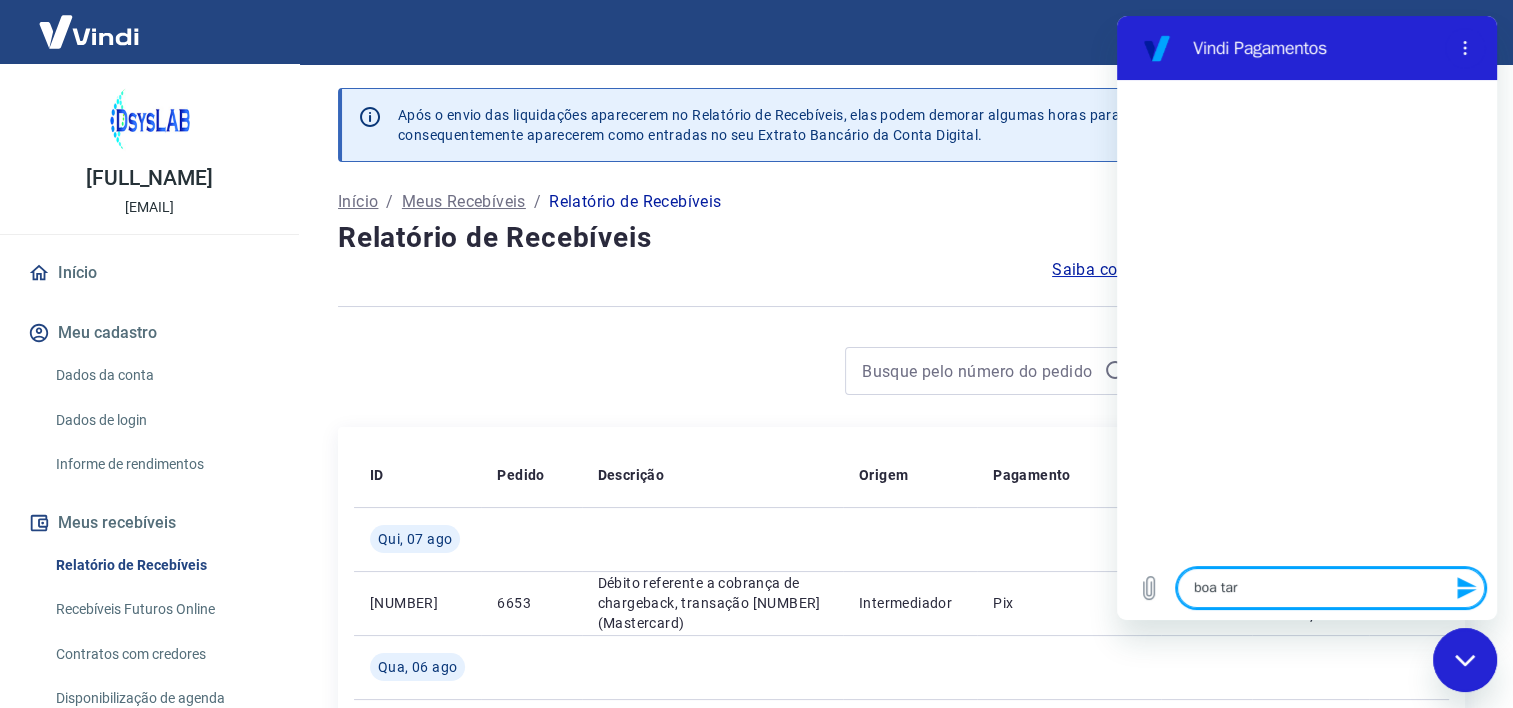 type on "boa tard" 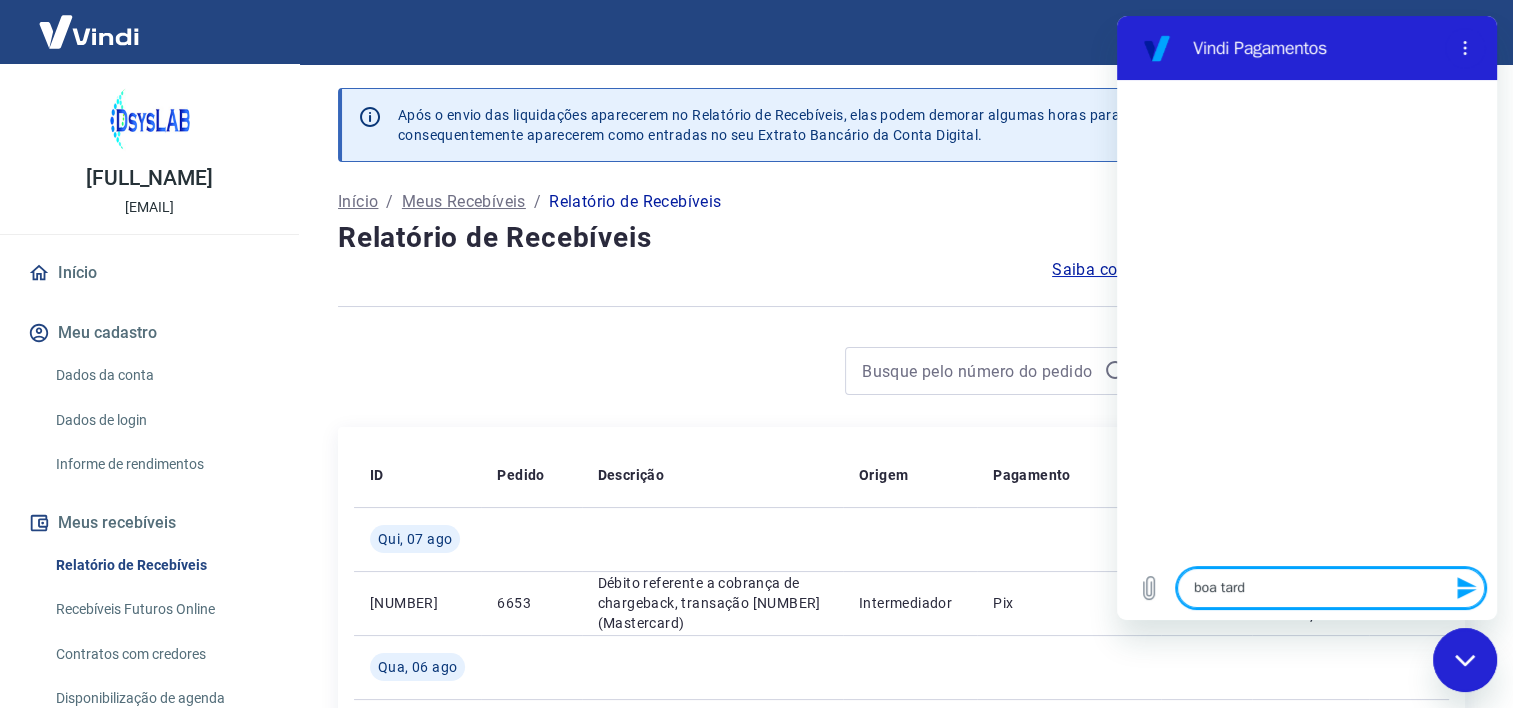 type on "boa tardf" 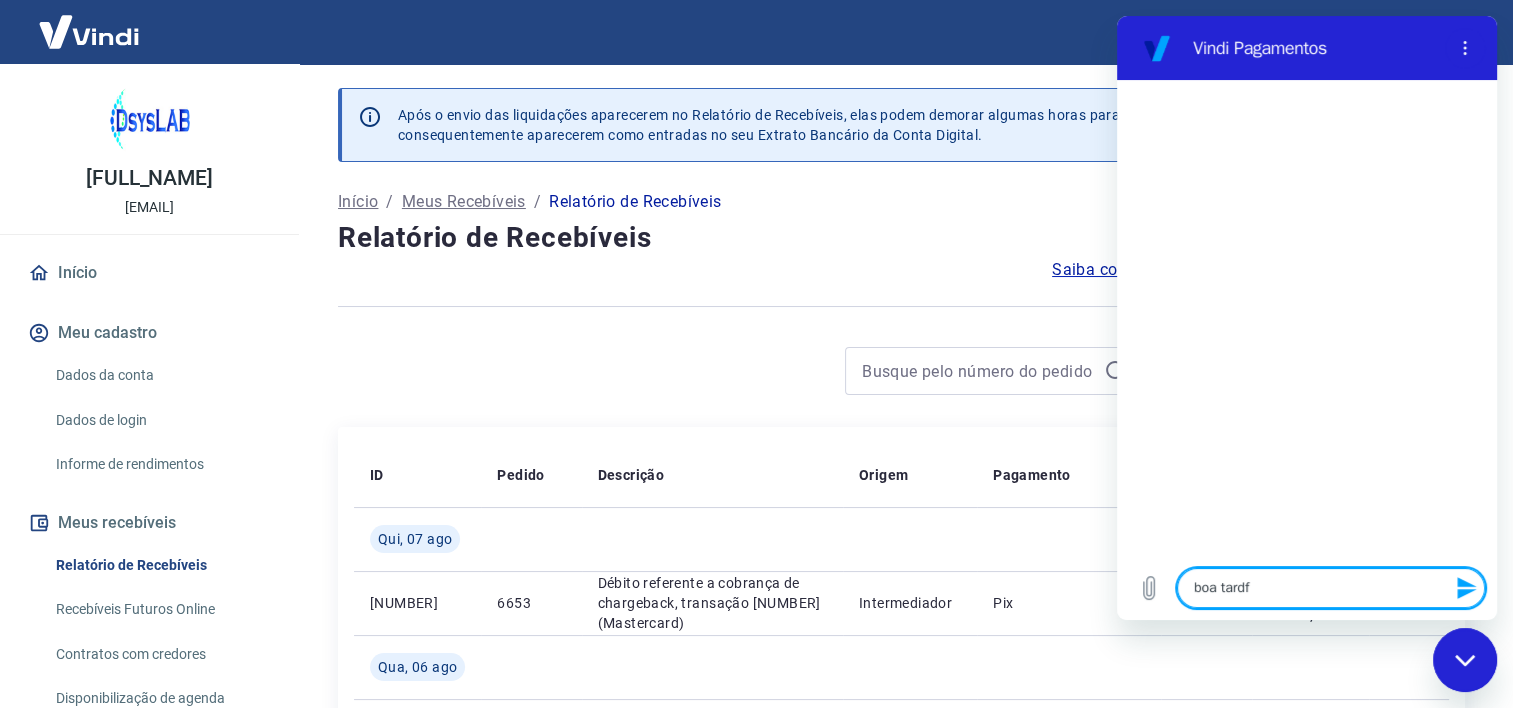 type on "boa tardfe" 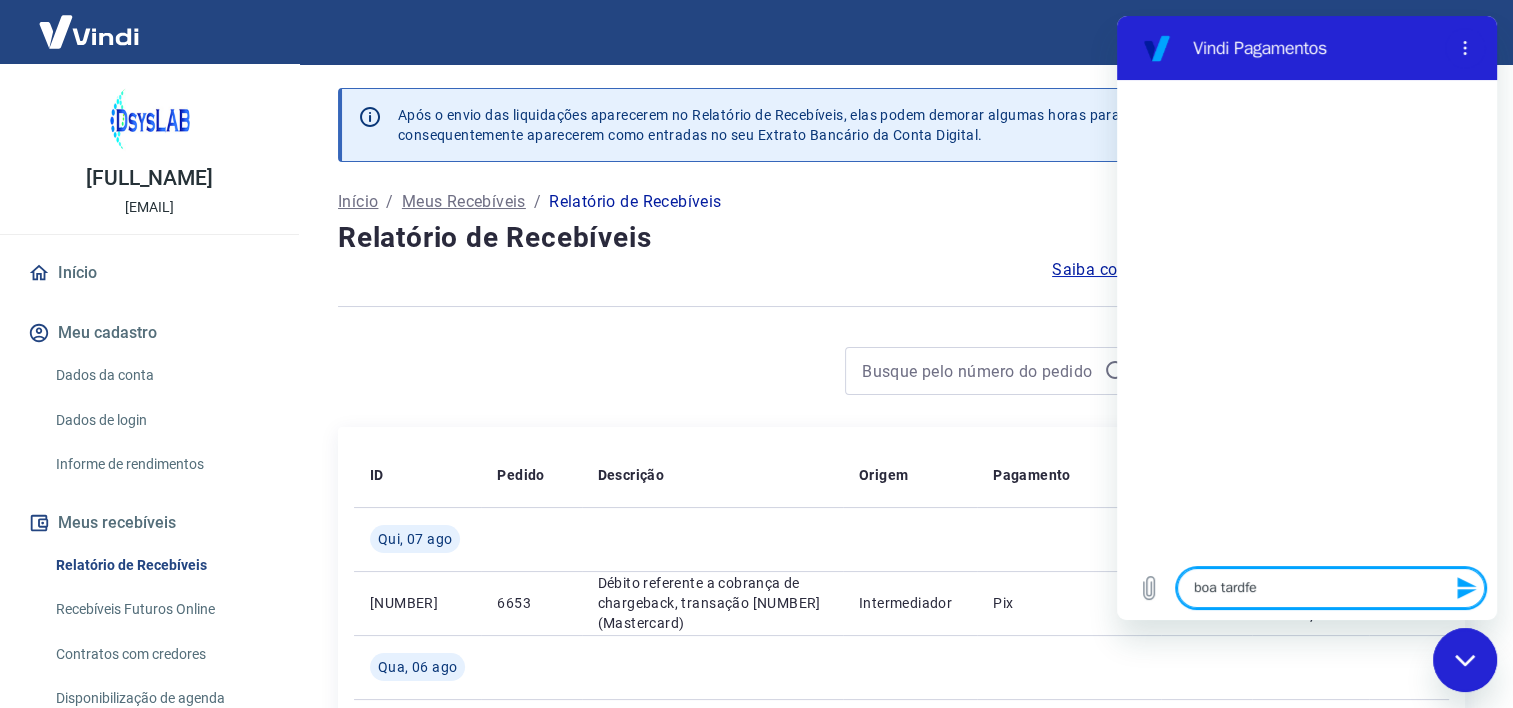 type on "boa tardf" 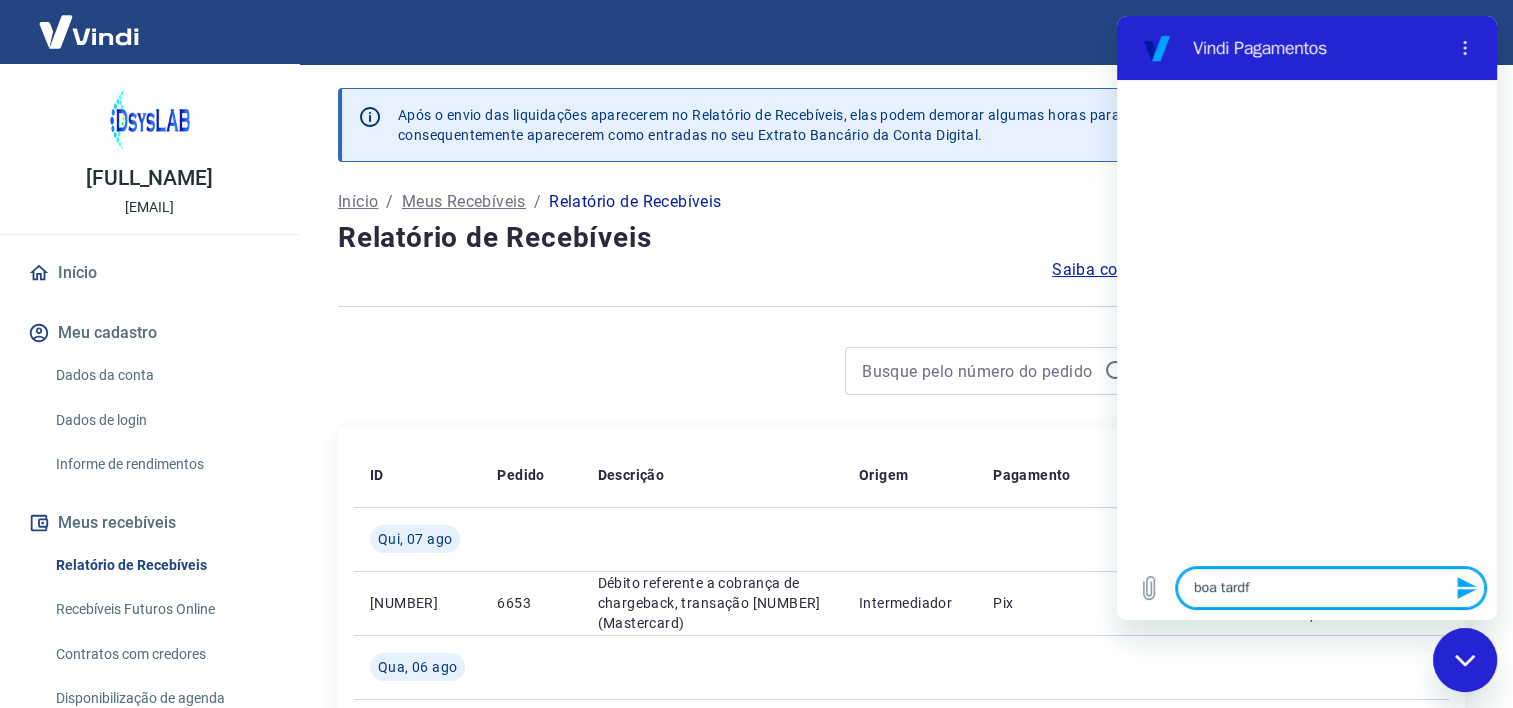 type on "boa tard" 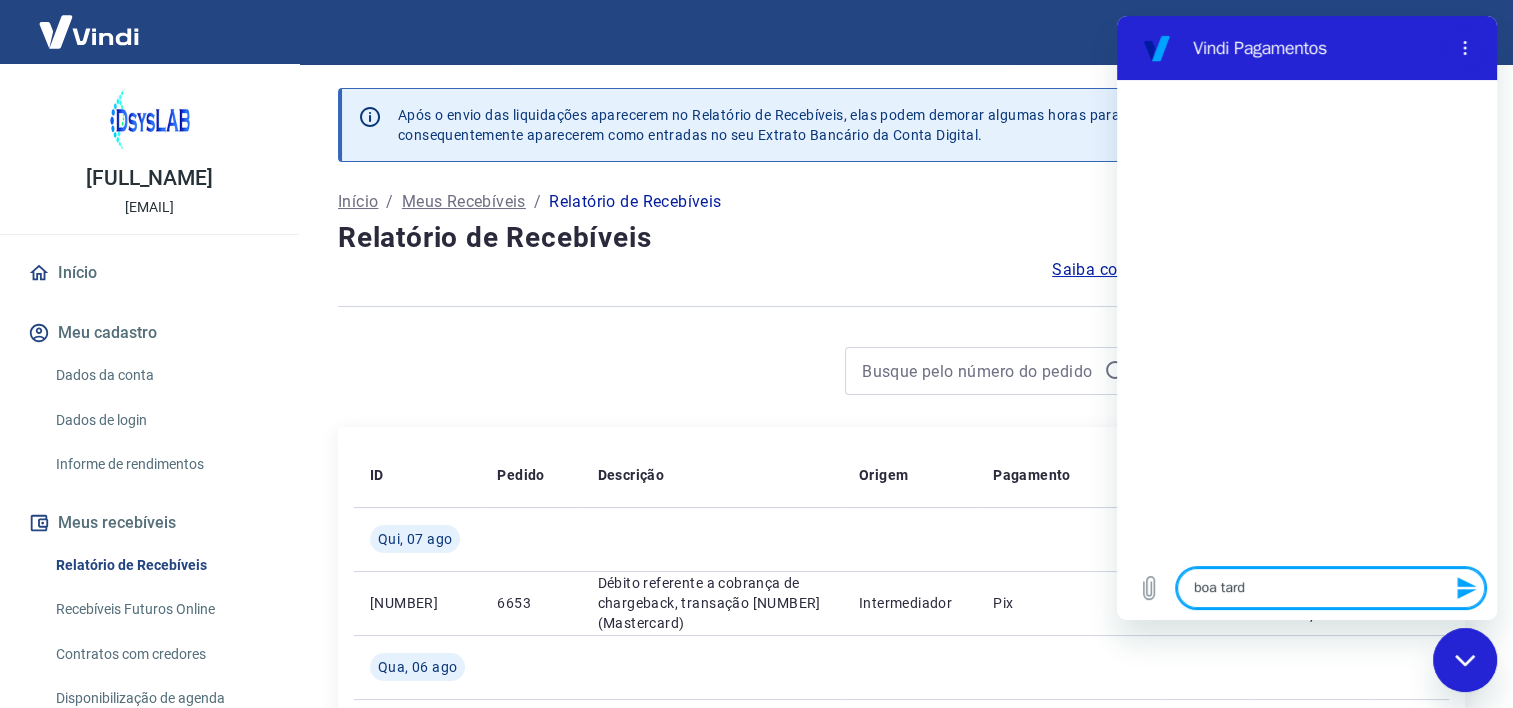 type on "boa tarde" 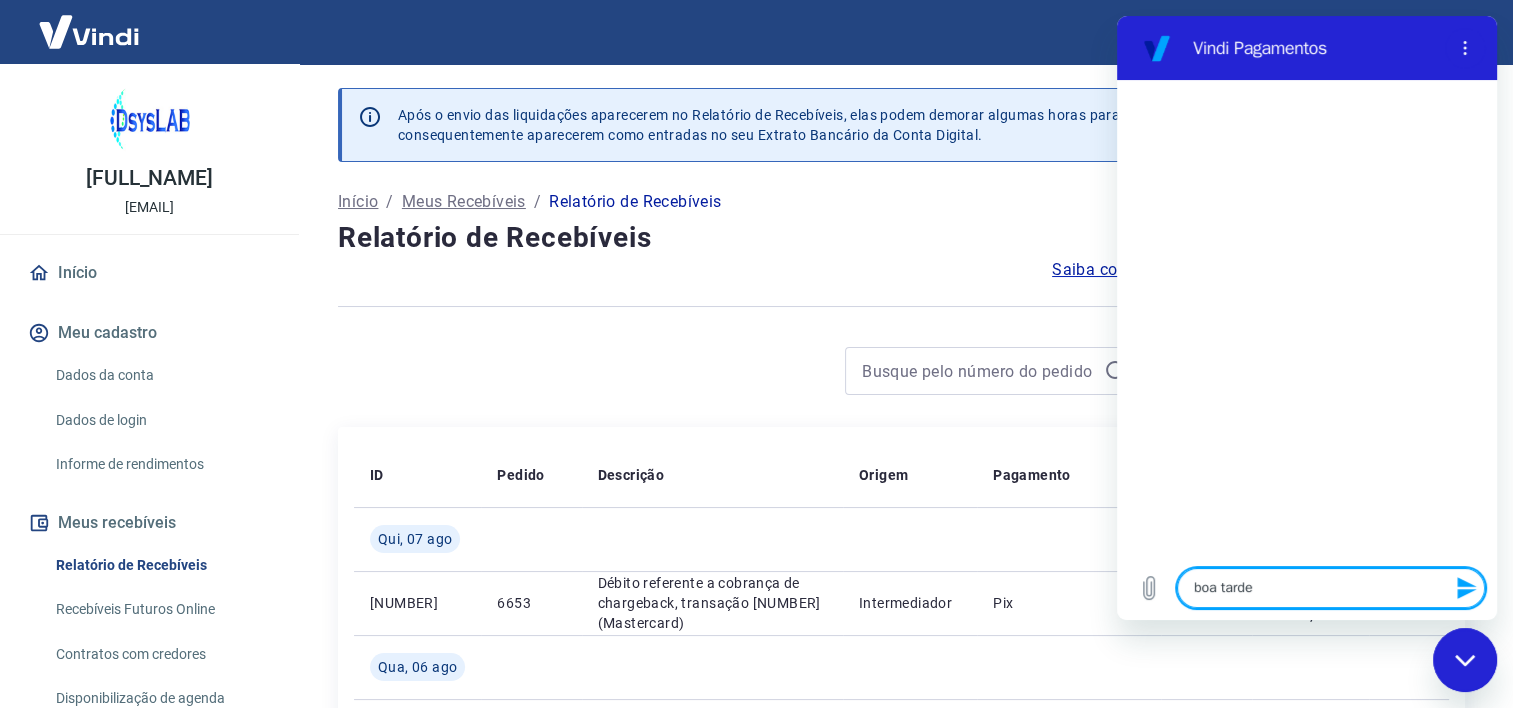 type on "boa tarde!" 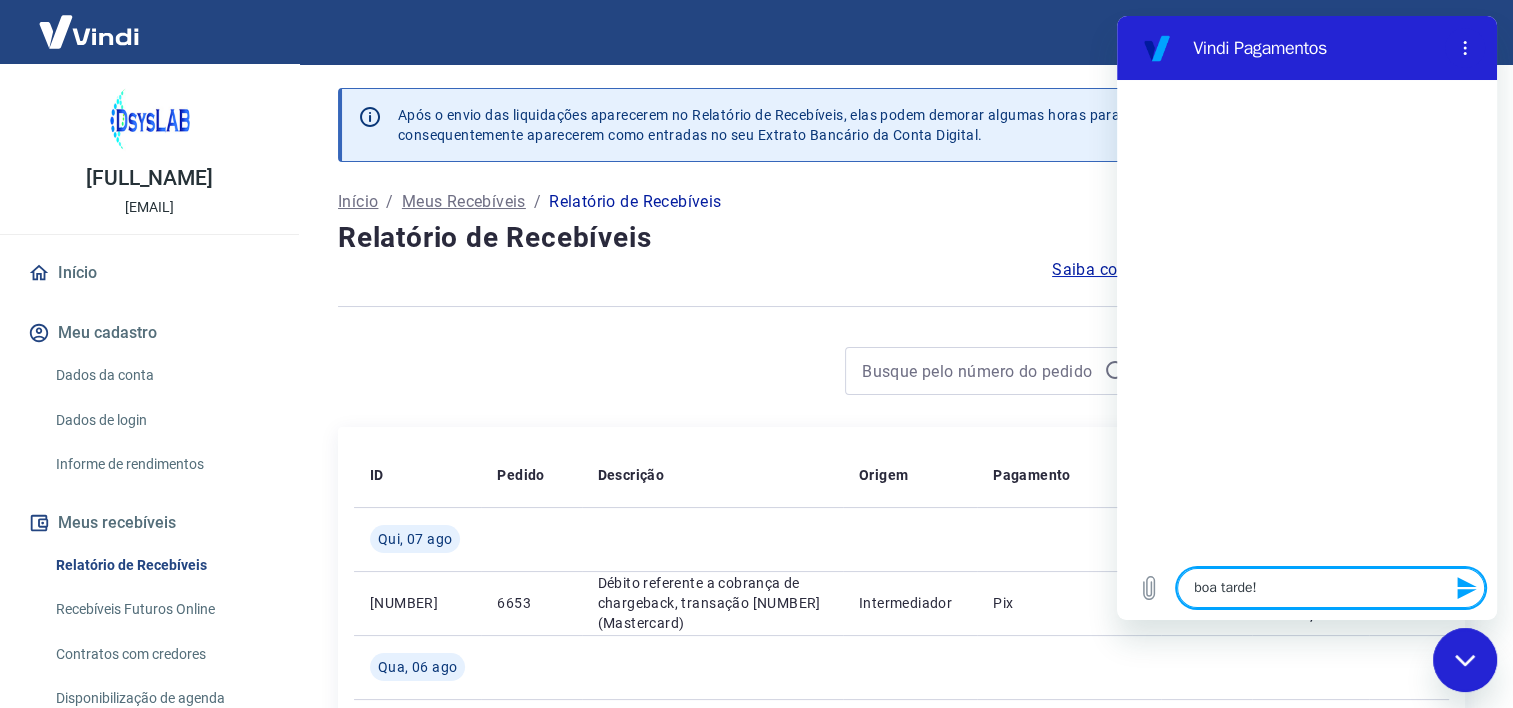 type 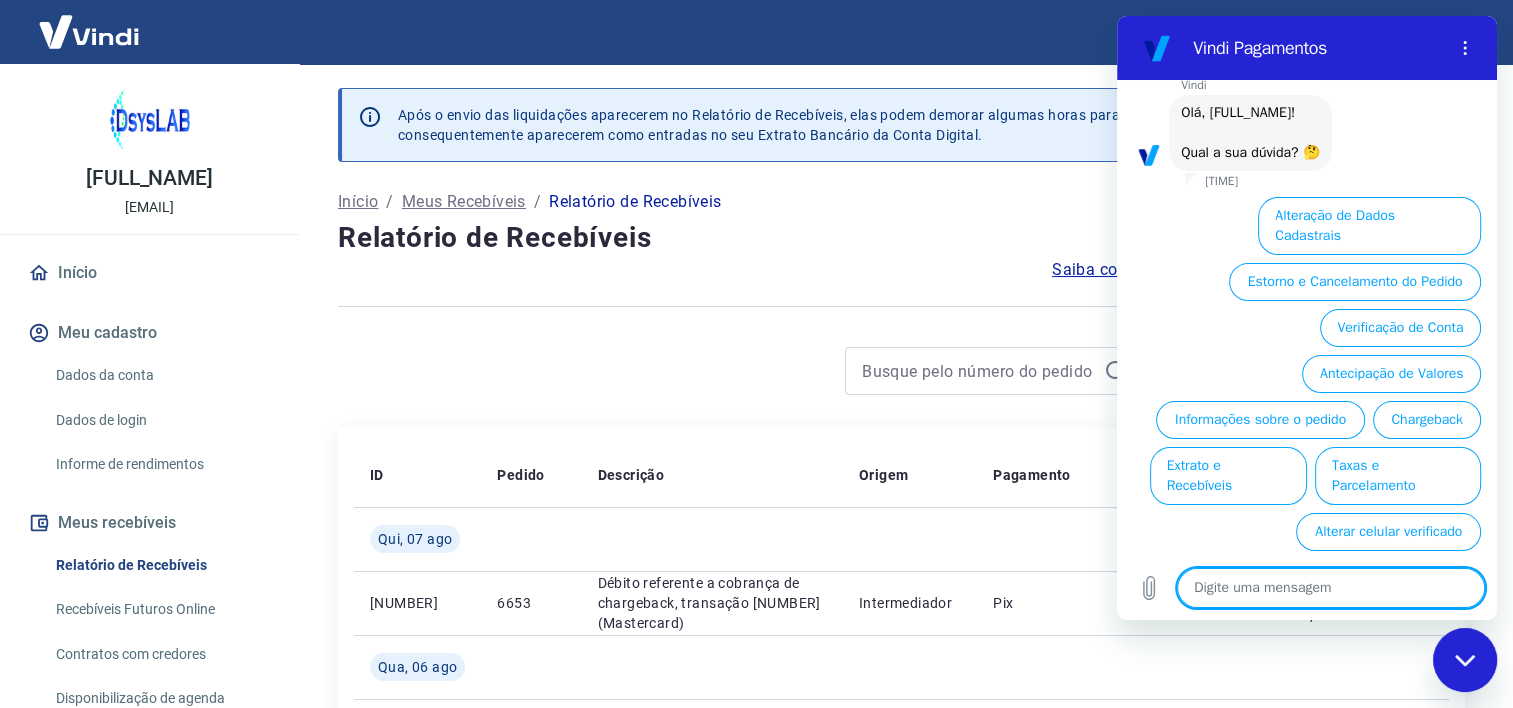 scroll, scrollTop: 113, scrollLeft: 0, axis: vertical 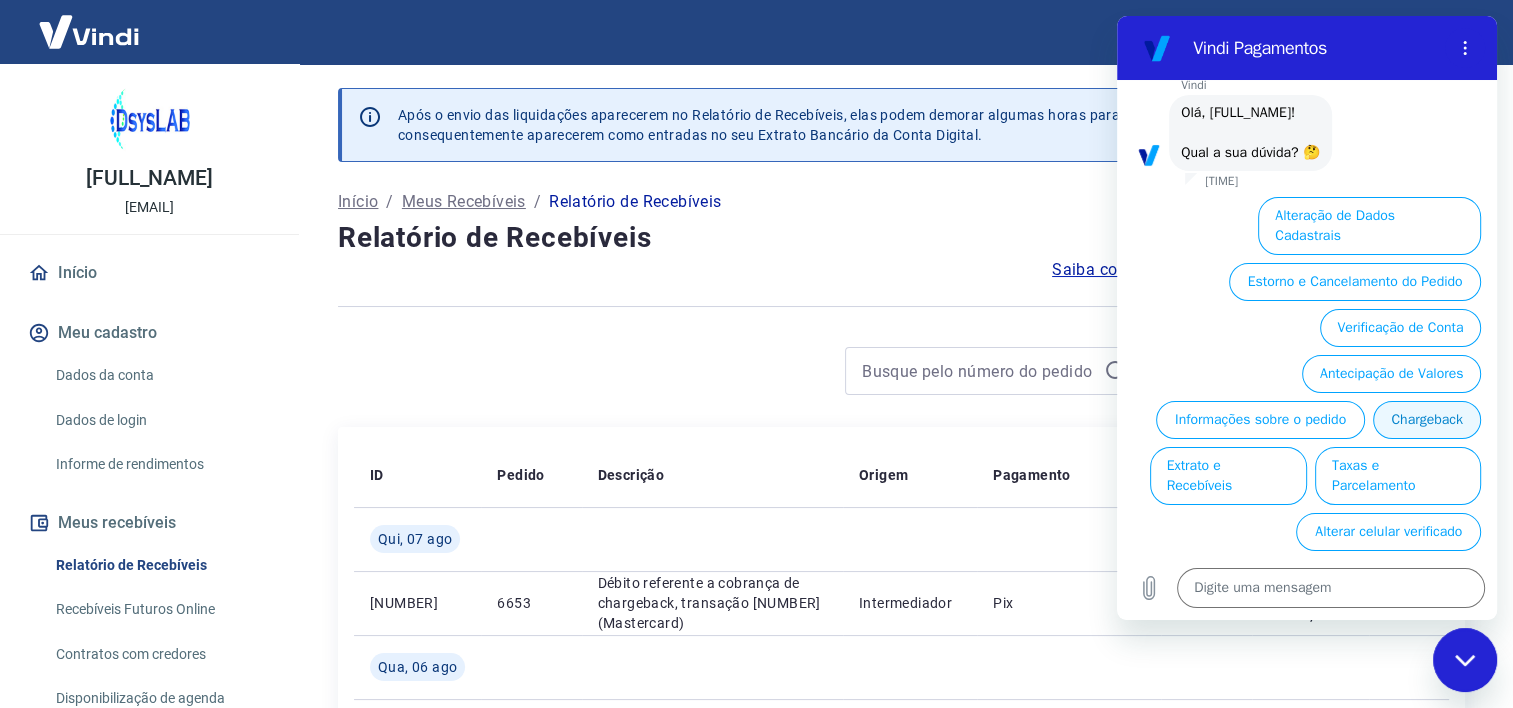 click on "Chargeback" at bounding box center (1427, 420) 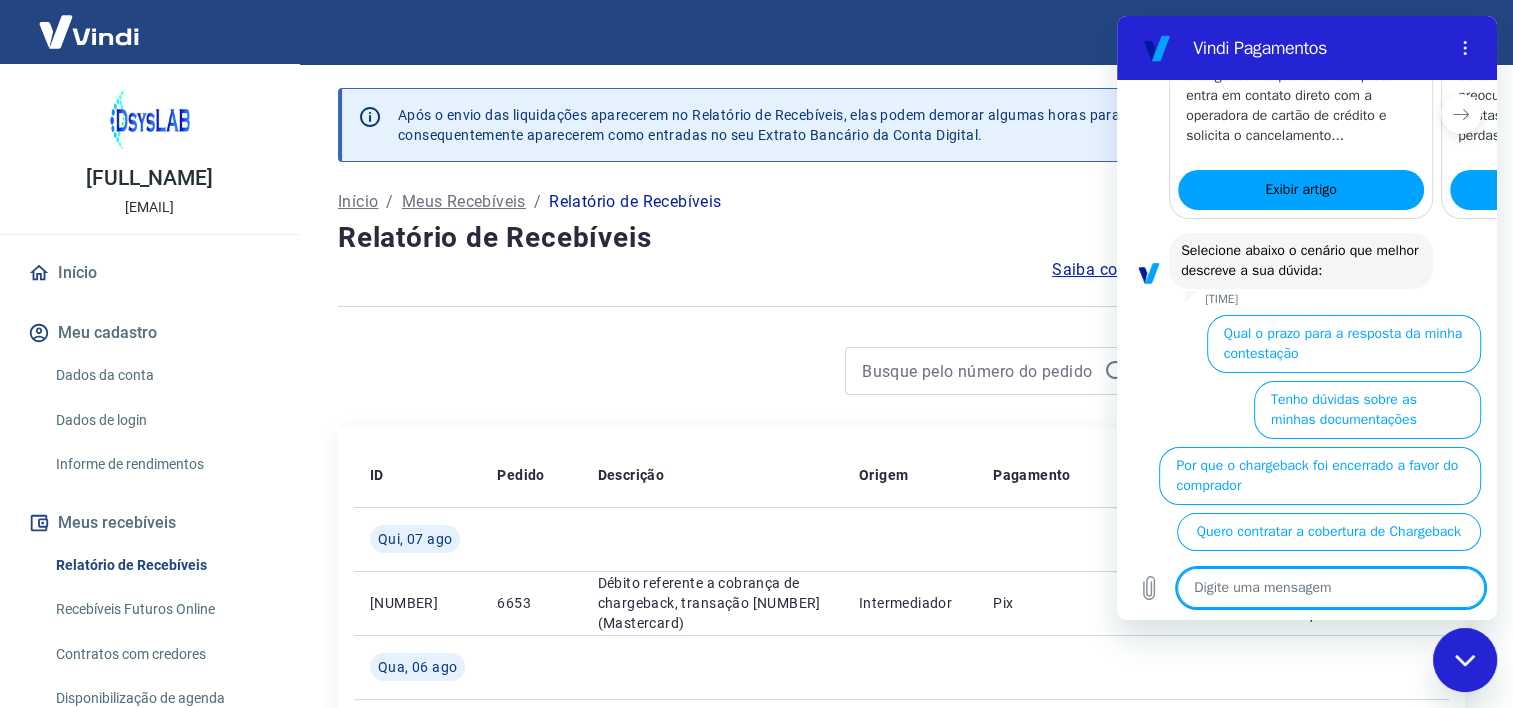 scroll, scrollTop: 756, scrollLeft: 0, axis: vertical 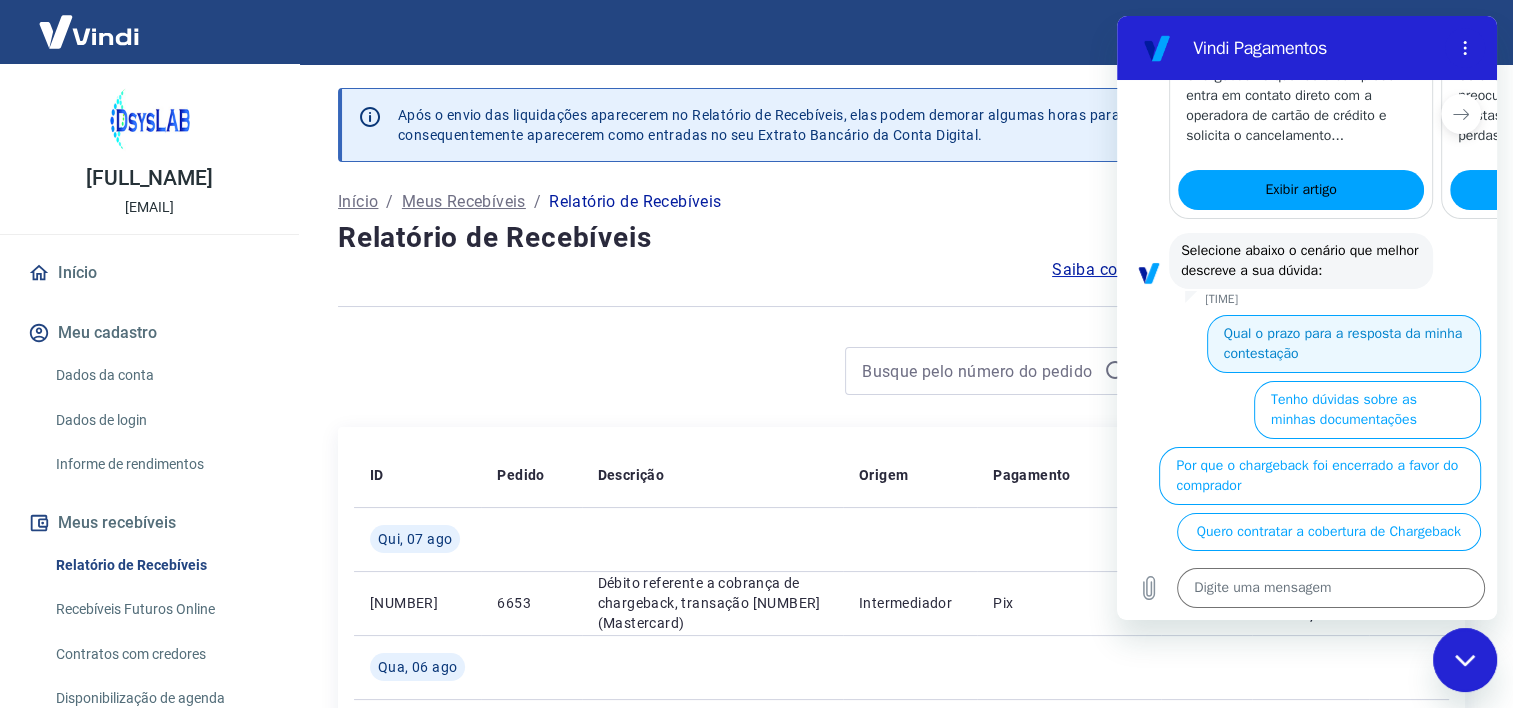 click on "Qual o prazo para a resposta da minha contestação" at bounding box center (1344, 344) 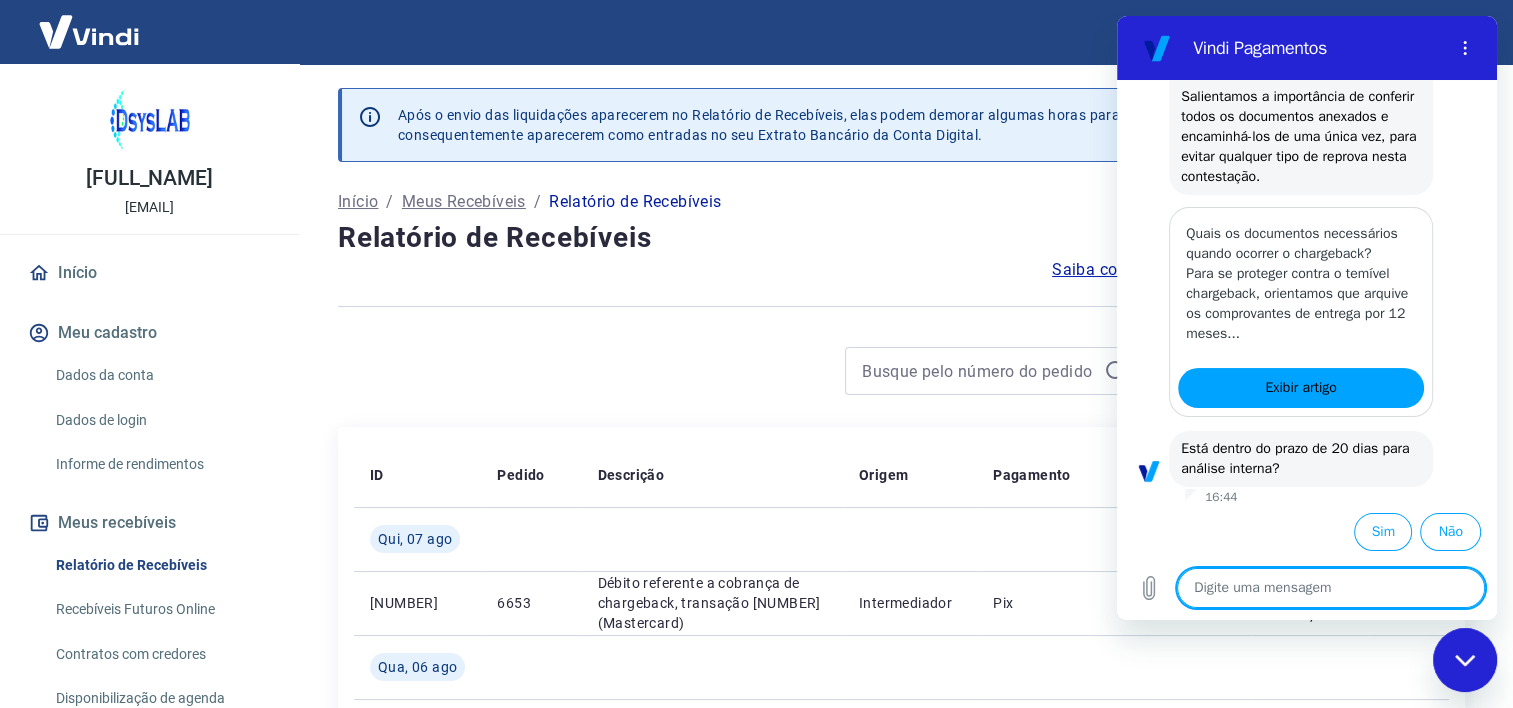 scroll, scrollTop: 1465, scrollLeft: 0, axis: vertical 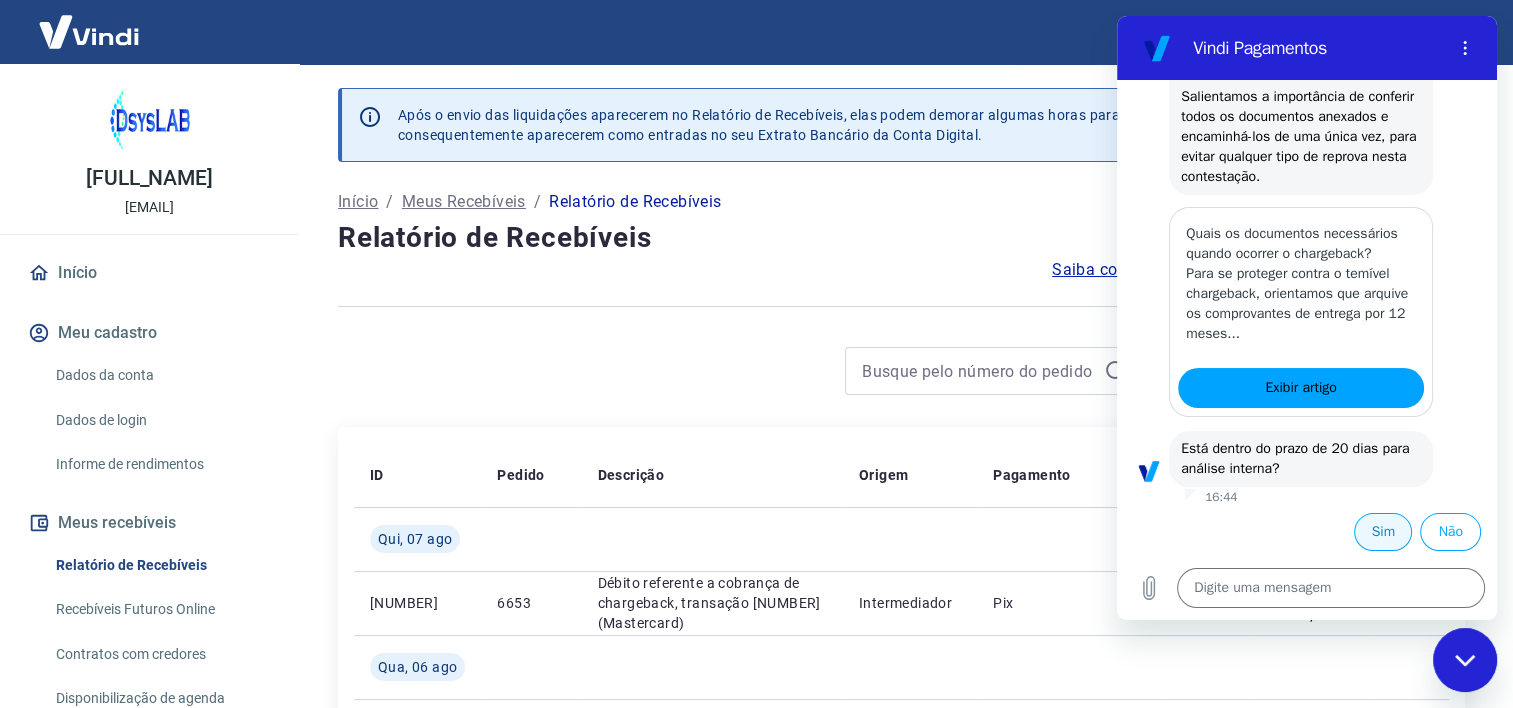 click on "Sim" at bounding box center [1383, 532] 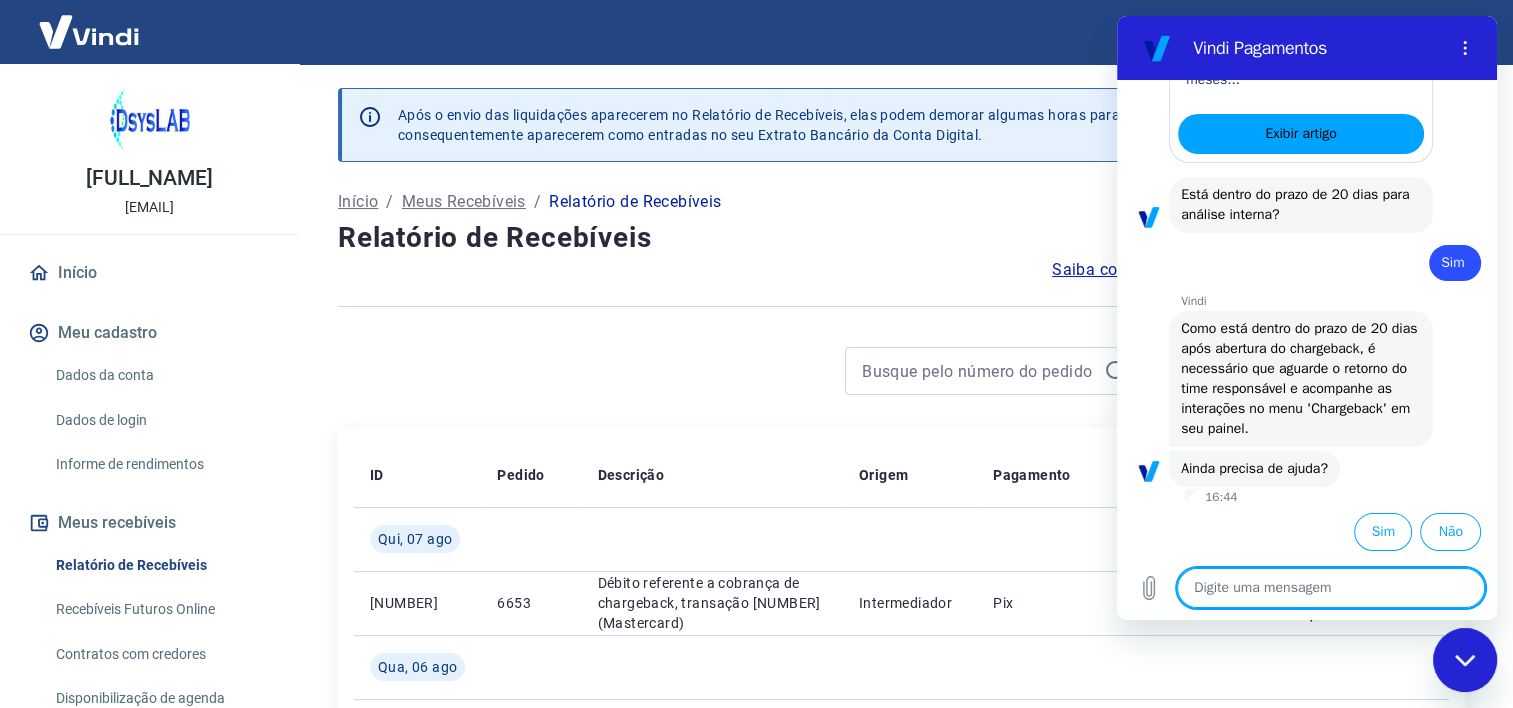 scroll, scrollTop: 1717, scrollLeft: 0, axis: vertical 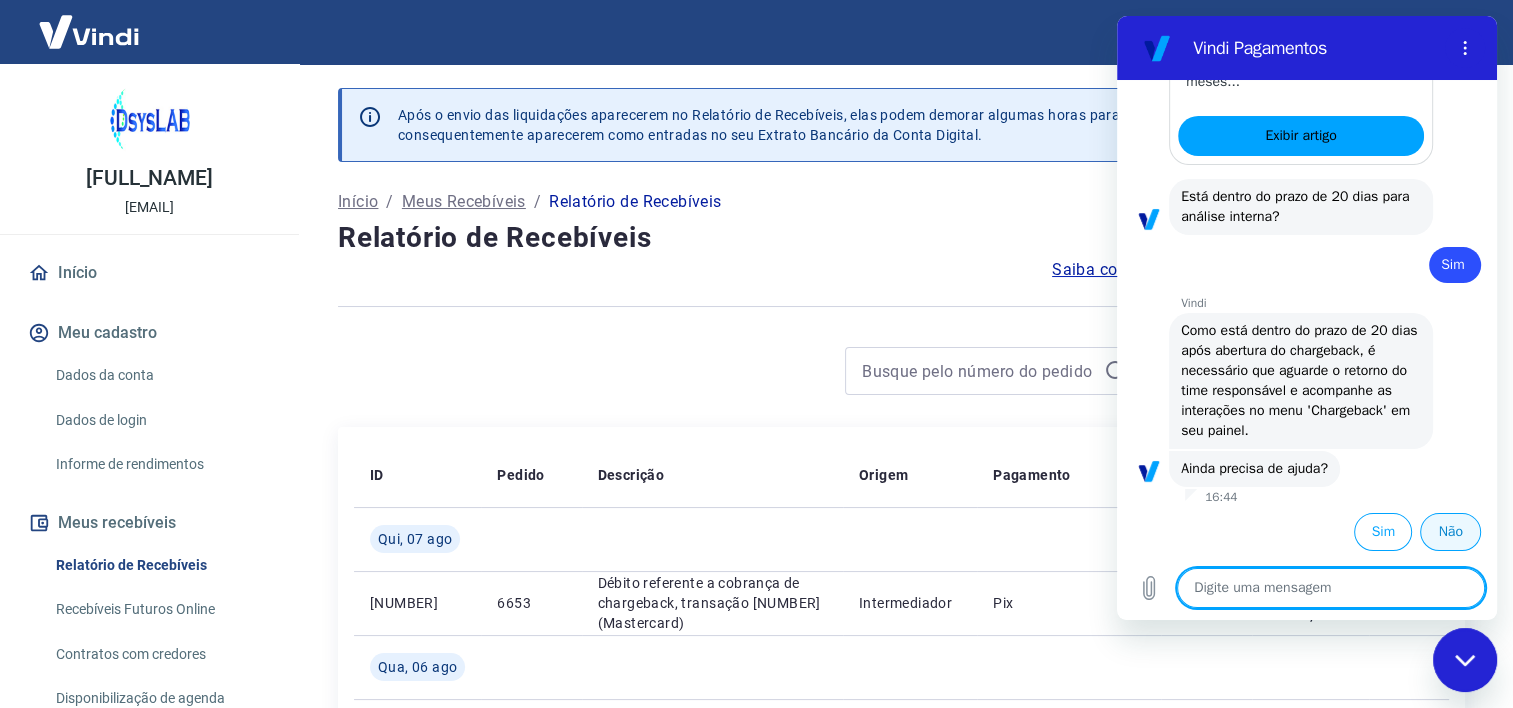 click on "Não" at bounding box center (1450, 532) 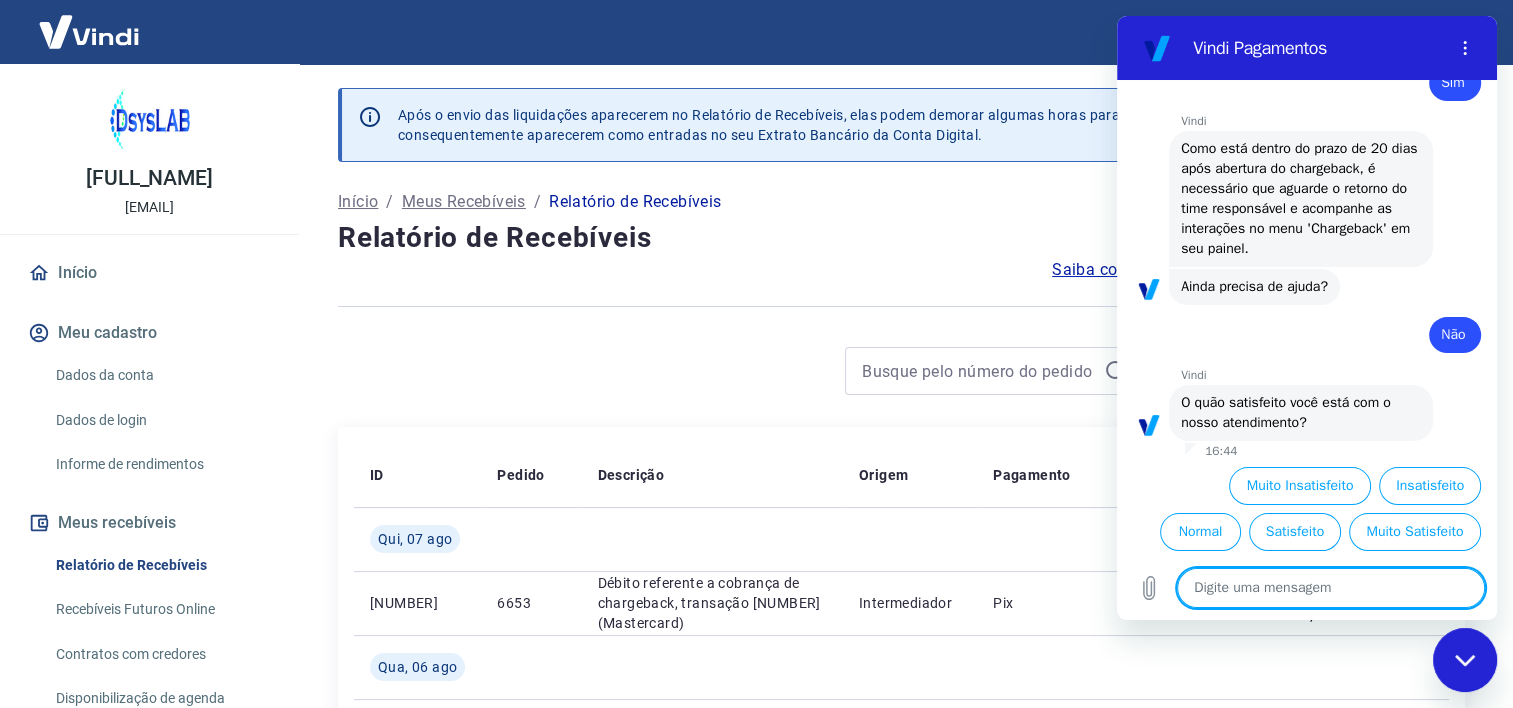 scroll, scrollTop: 1897, scrollLeft: 0, axis: vertical 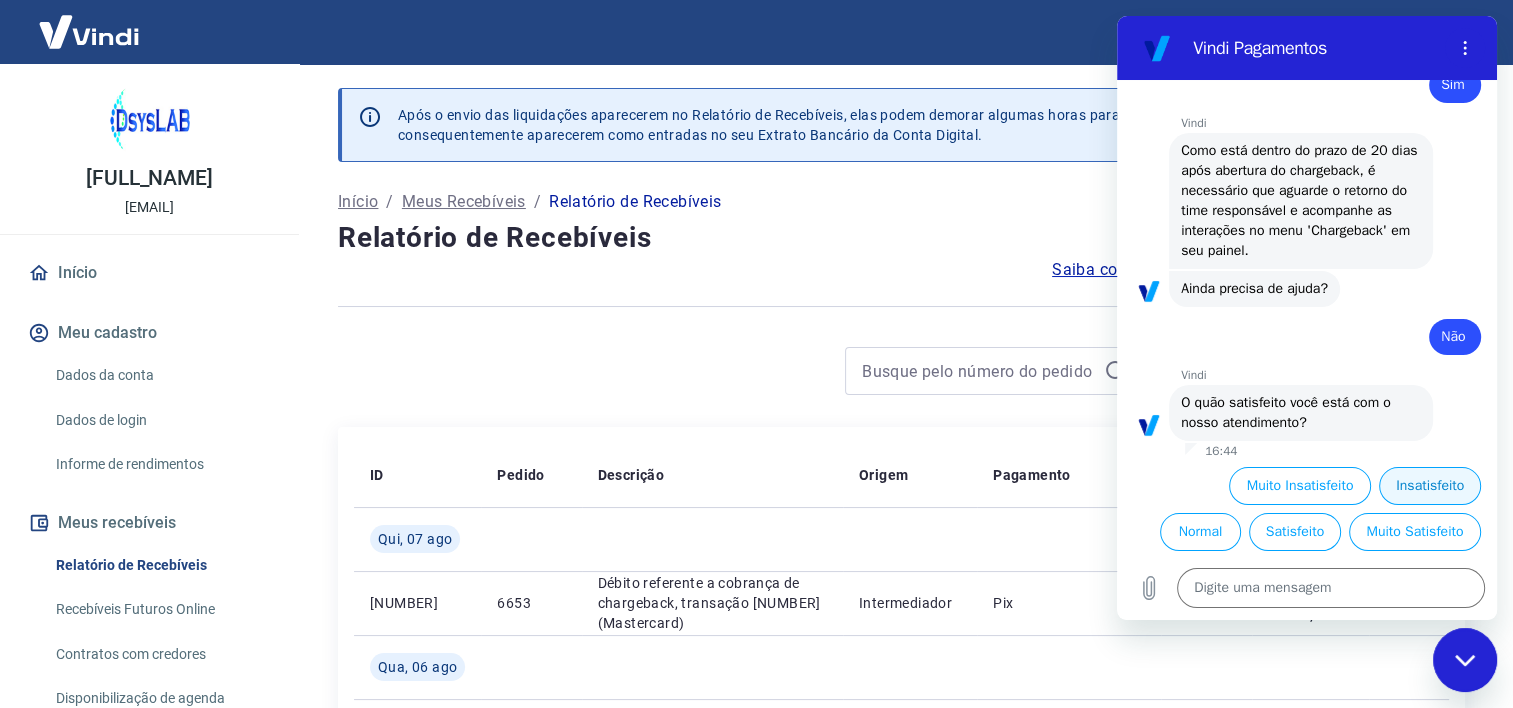click on "Insatisfeito" at bounding box center (1430, 486) 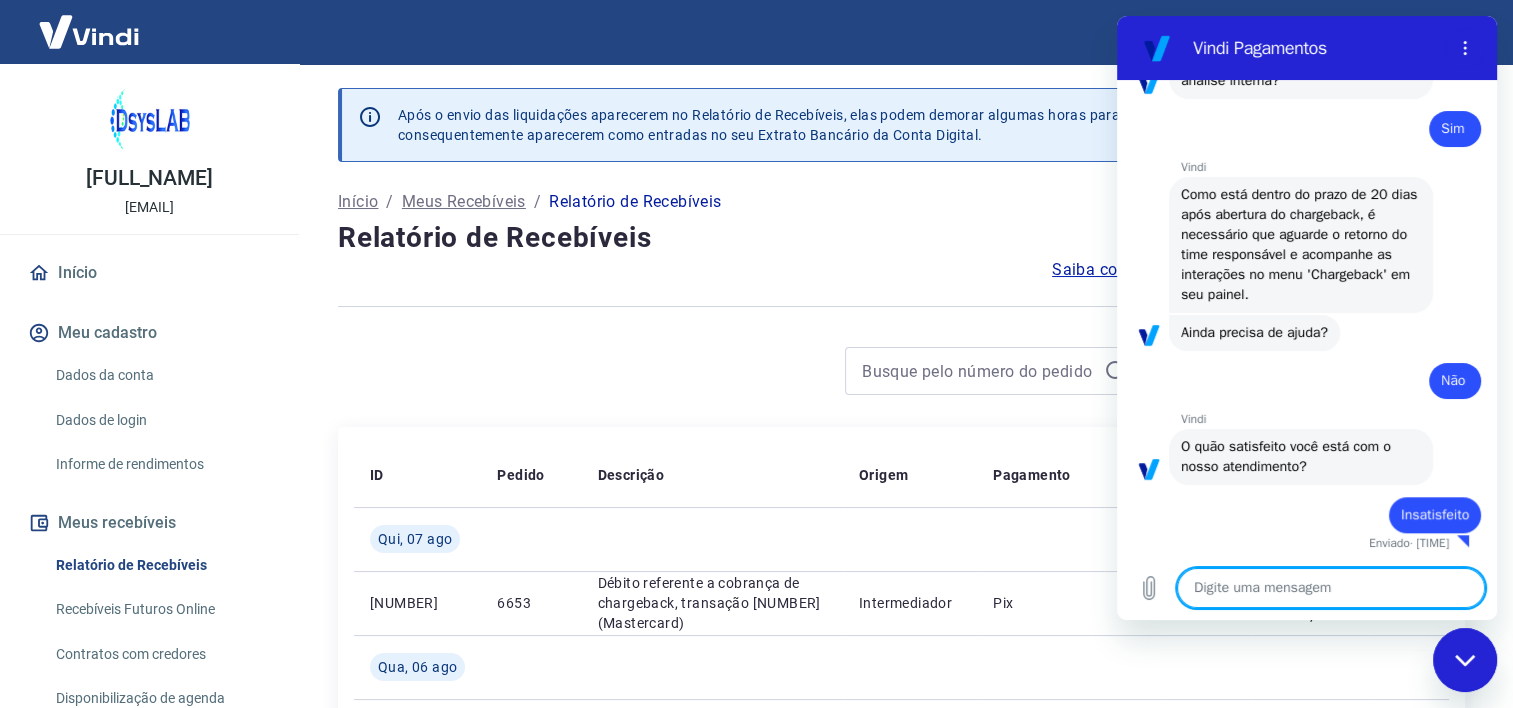 type on "x" 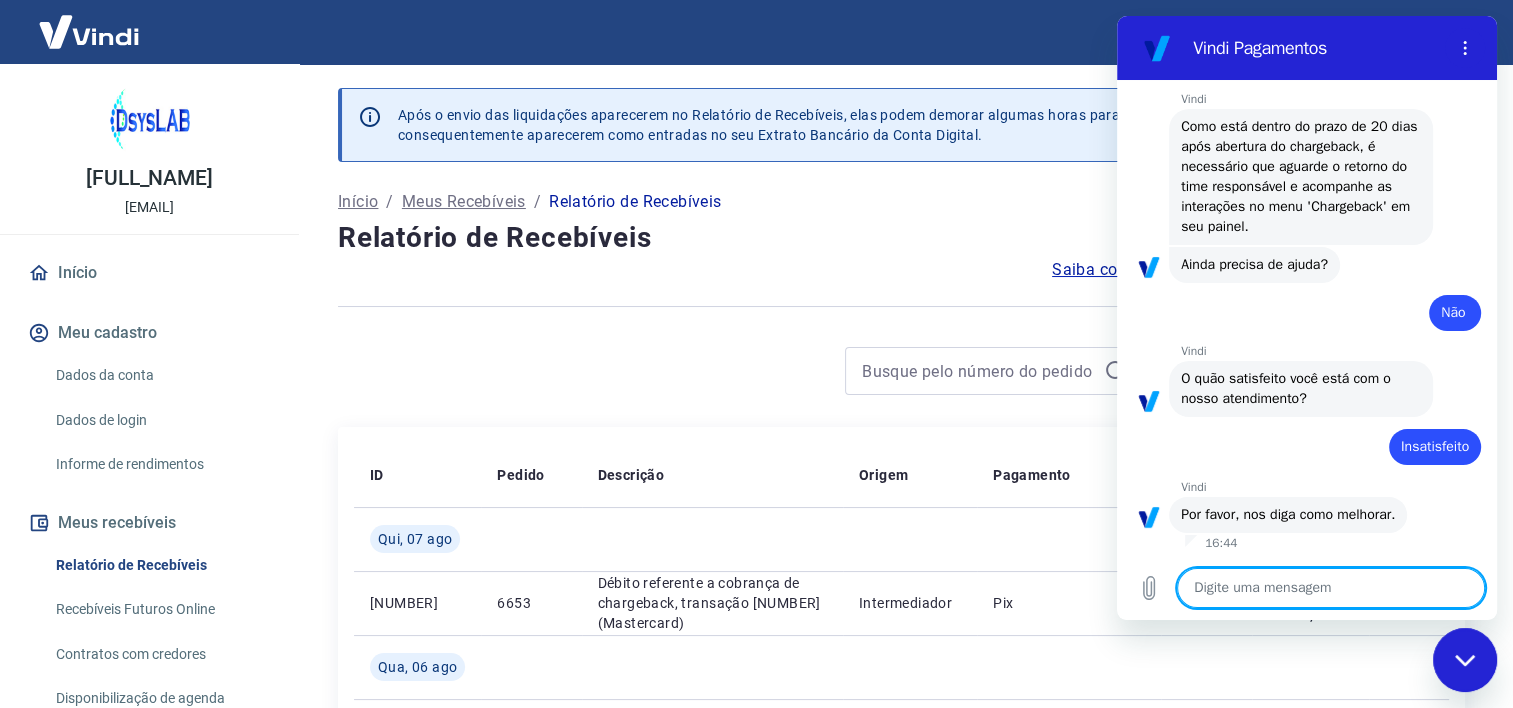 scroll, scrollTop: 1920, scrollLeft: 0, axis: vertical 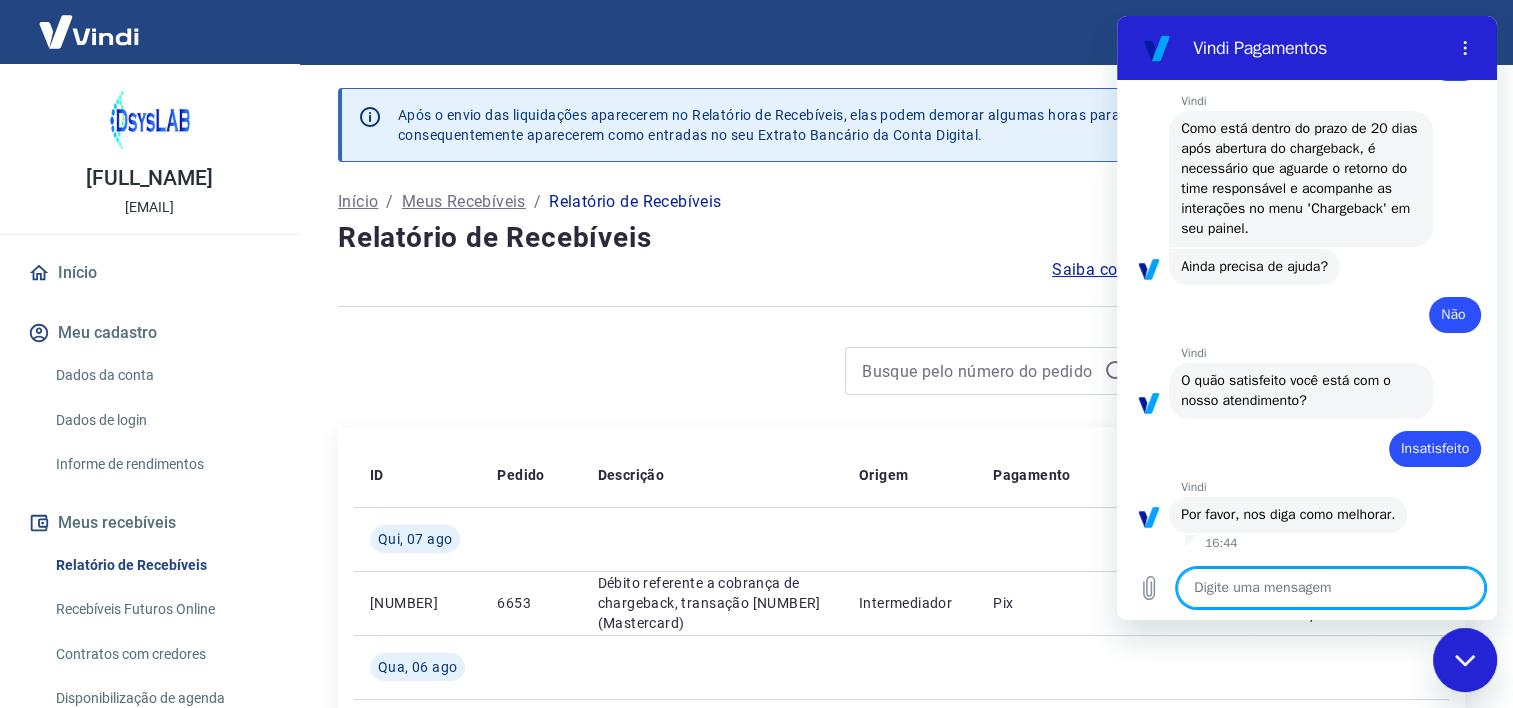 click at bounding box center (1331, 588) 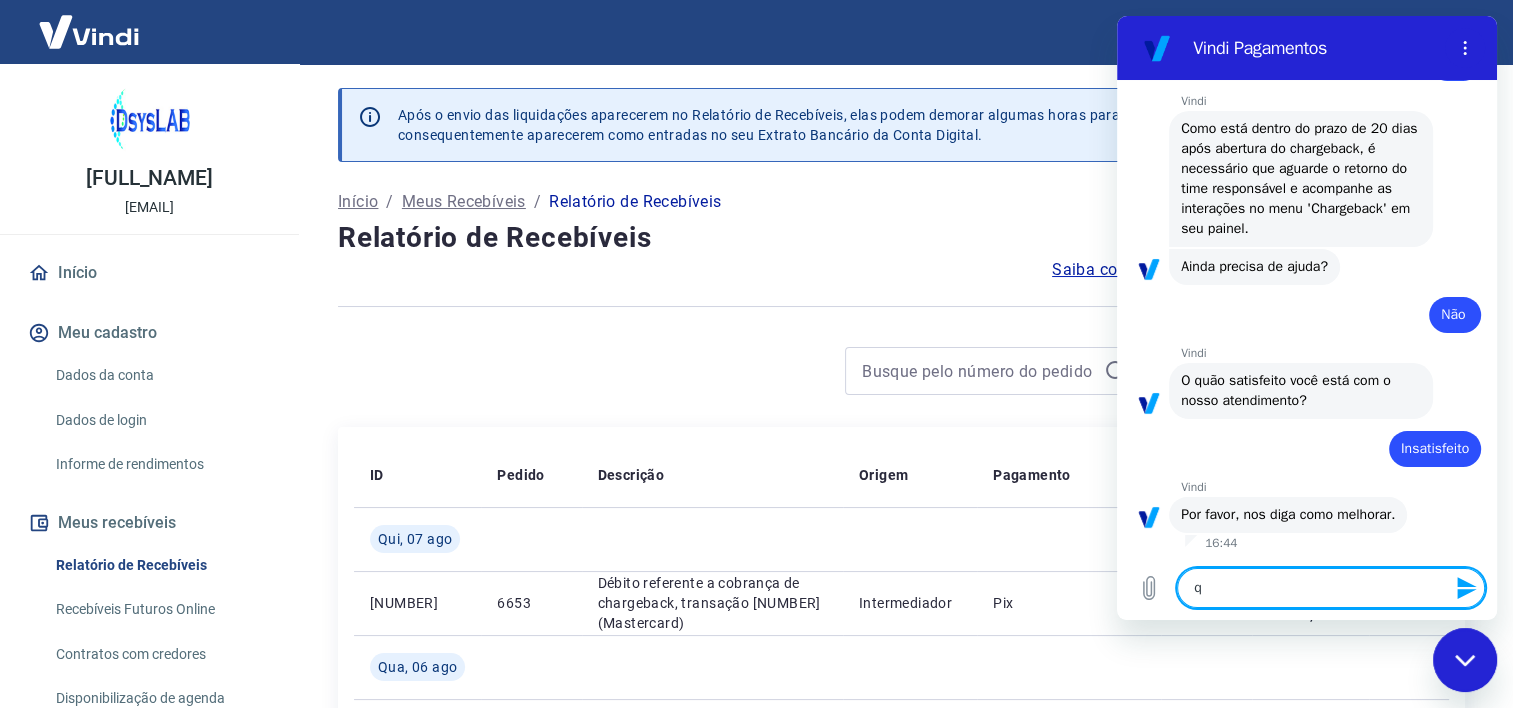 type on "qu" 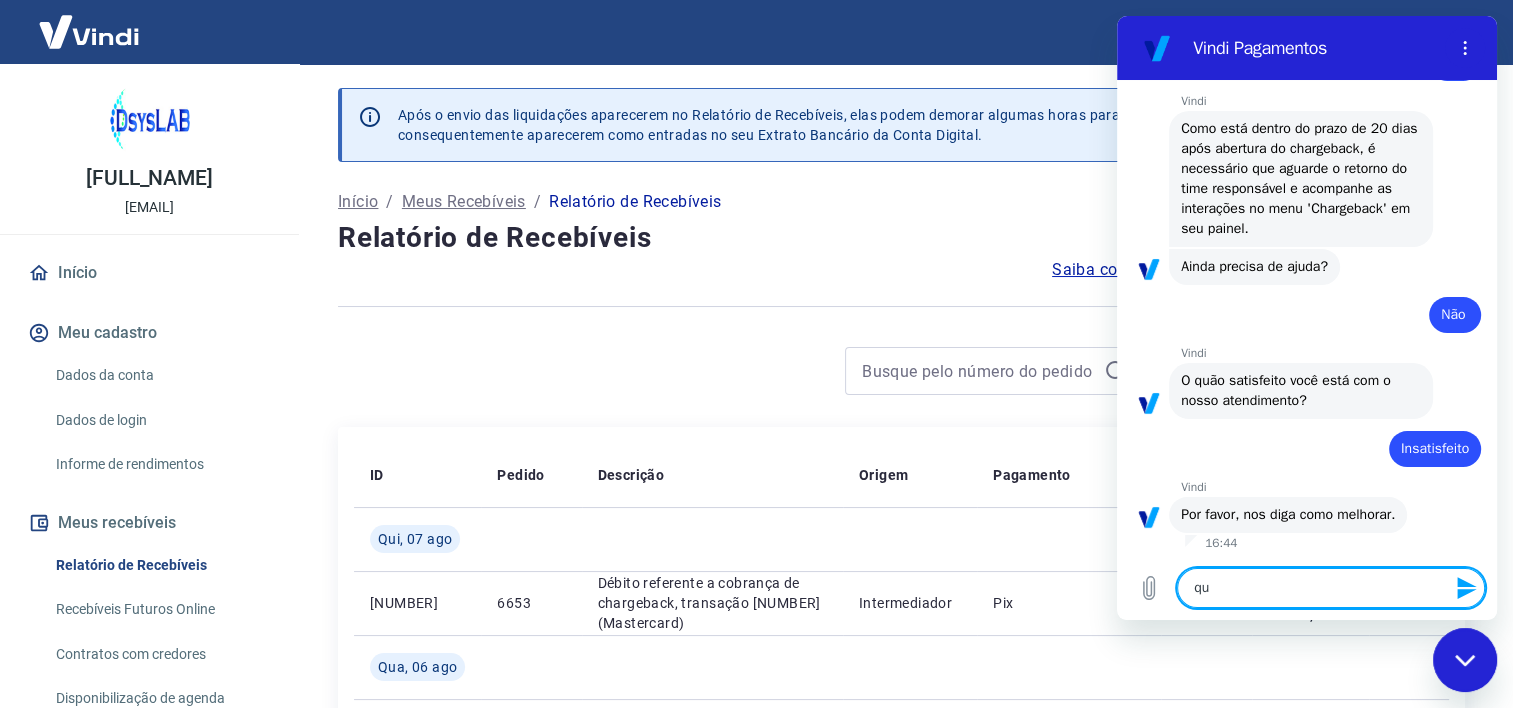 type on "que" 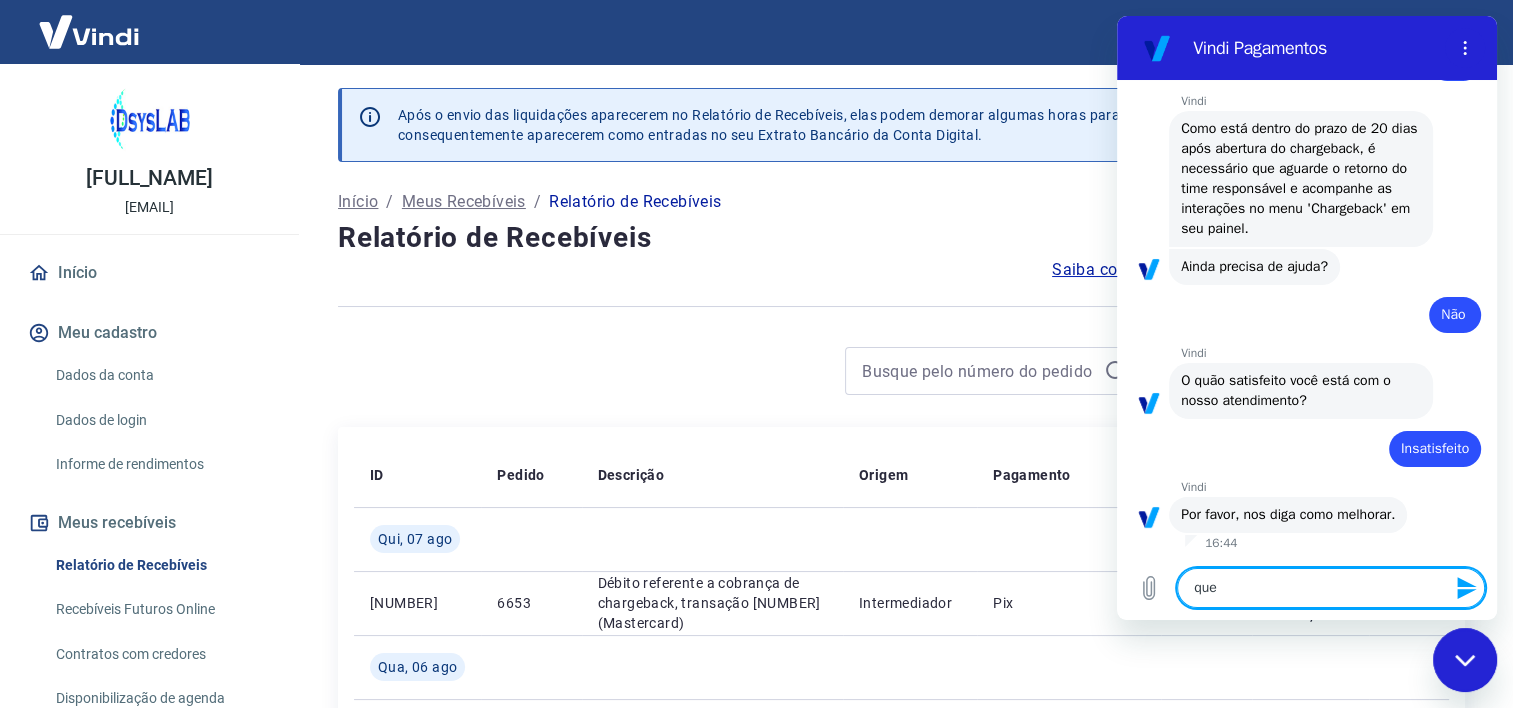 type on "quer" 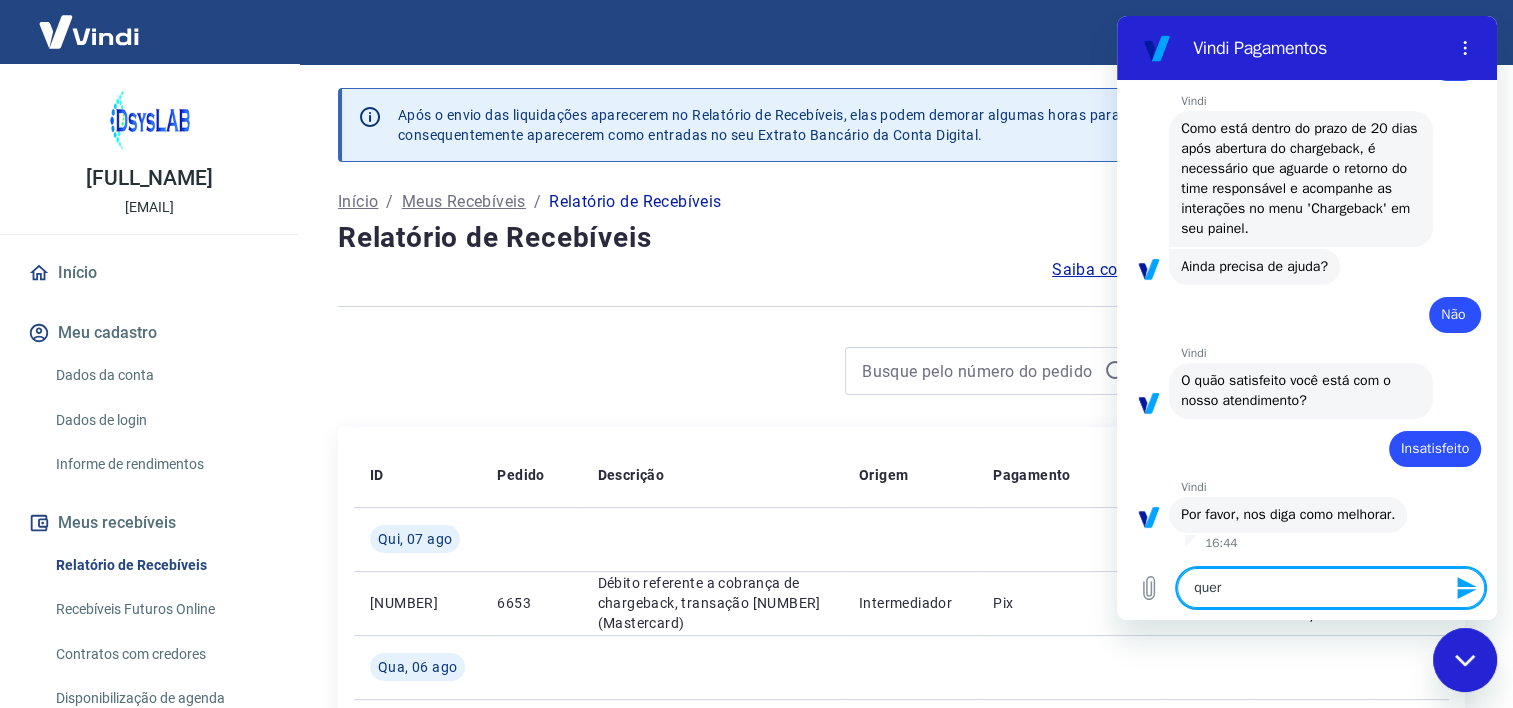 type on "quero" 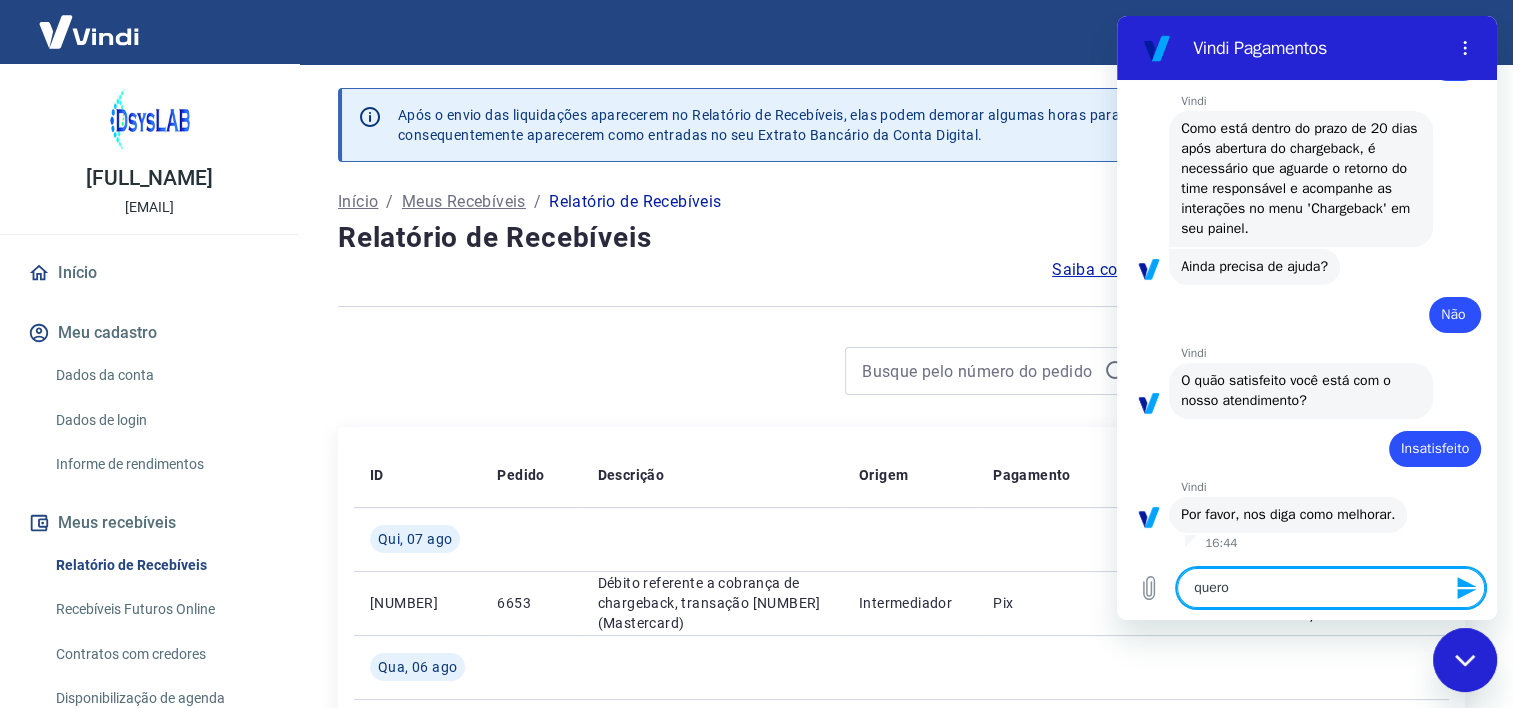 type on "quero" 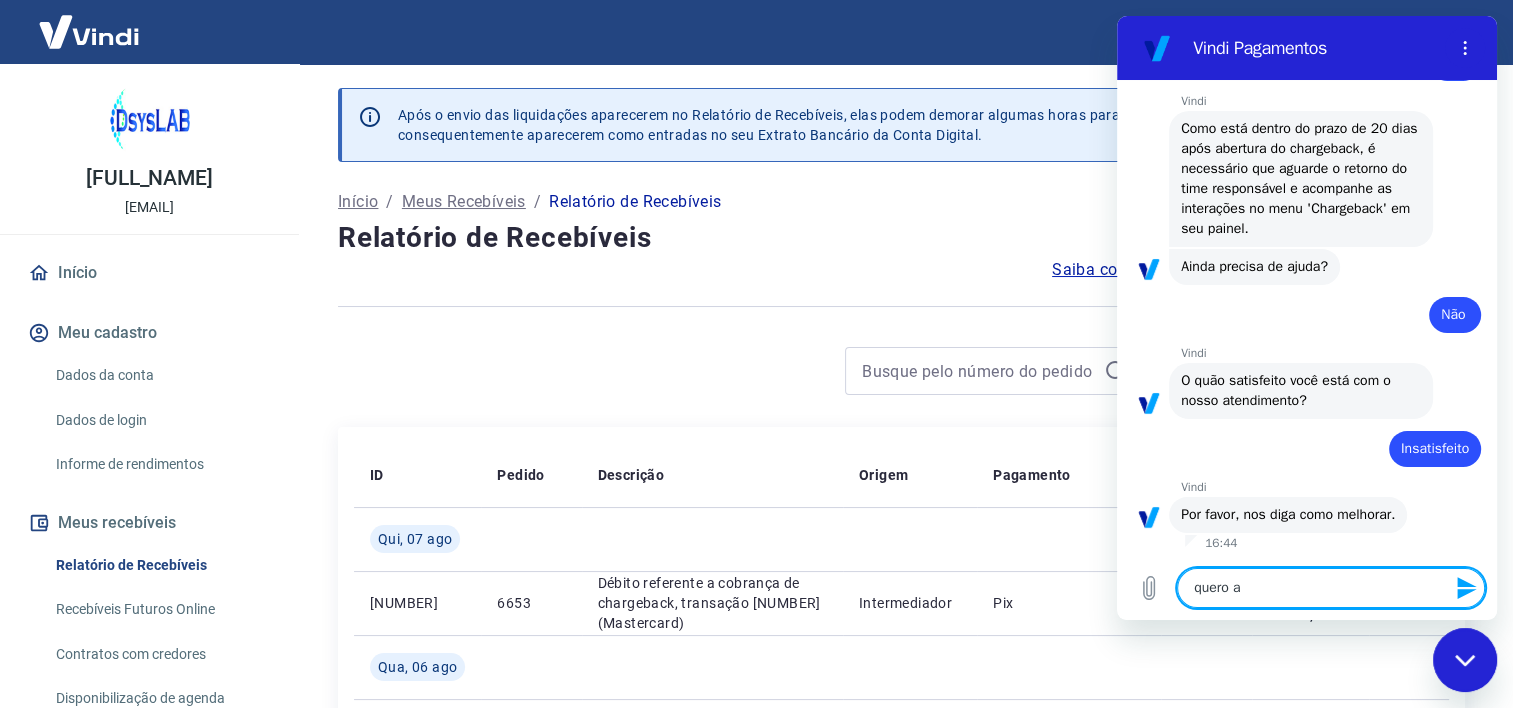 type on "quero ab" 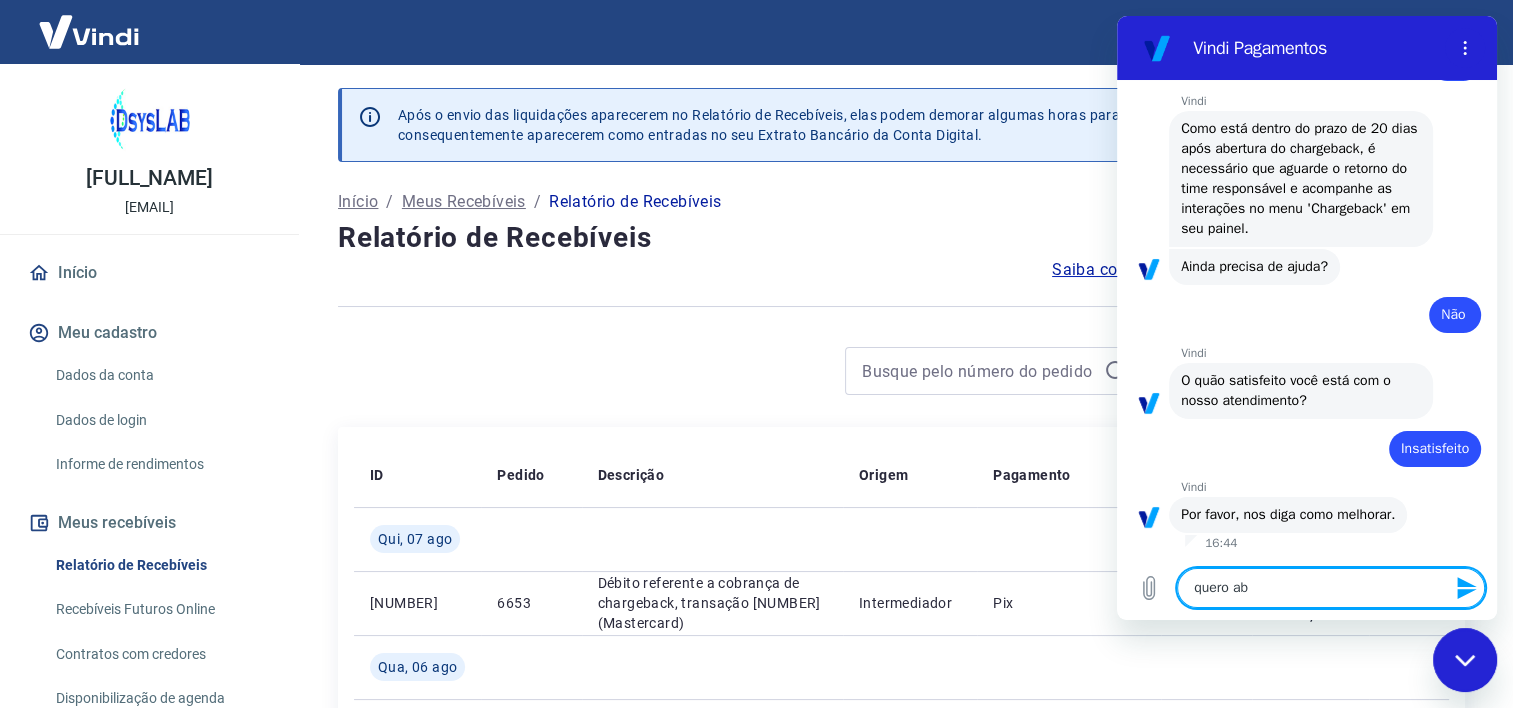 type on "quero abr" 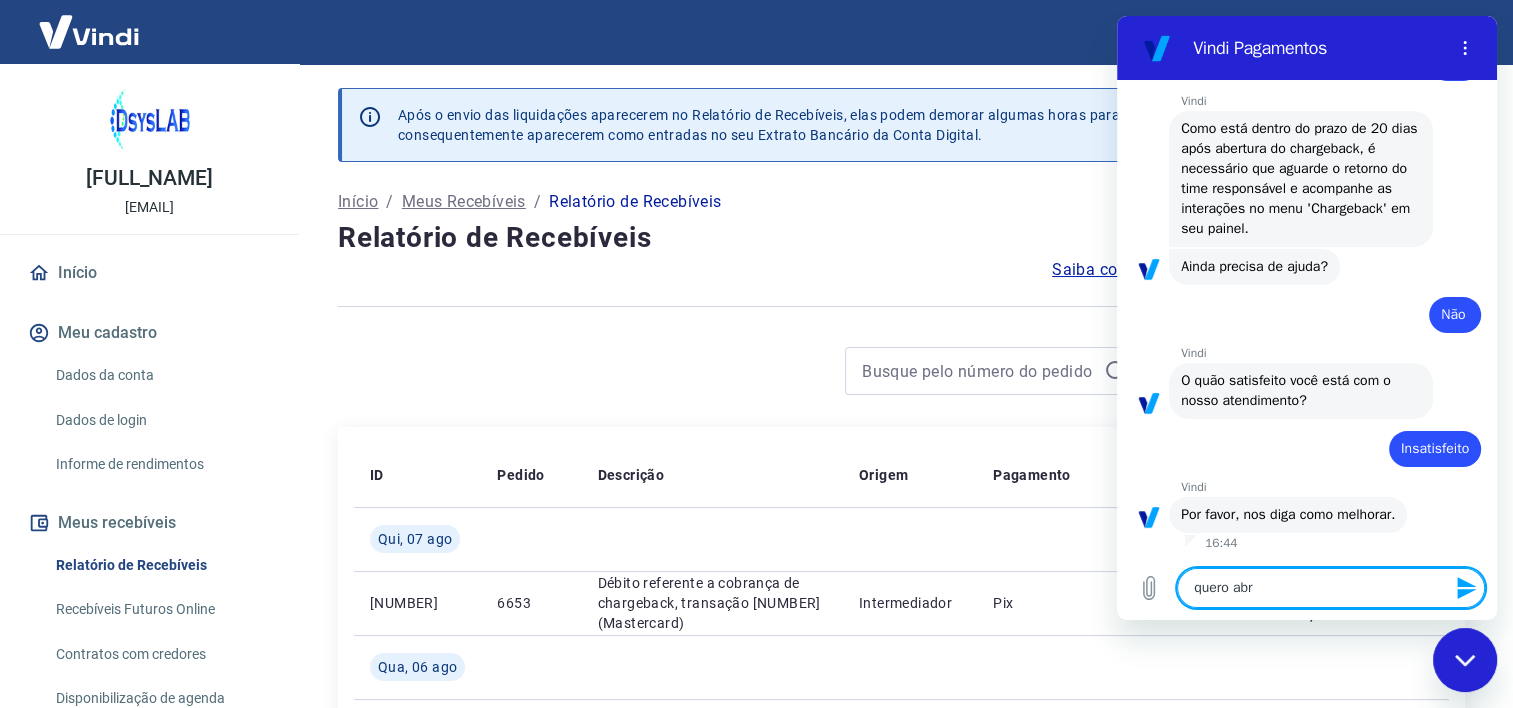 type on "quero abri" 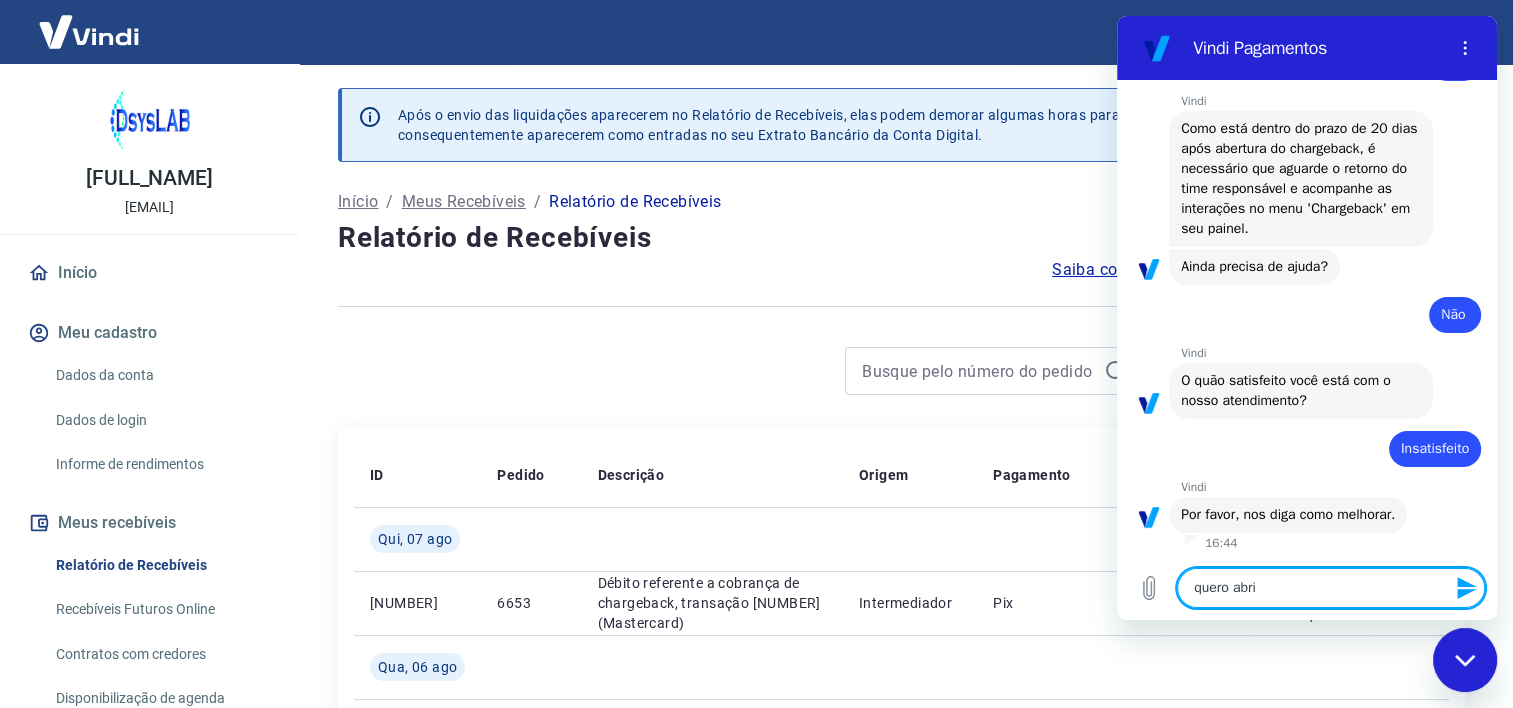 type on "quero abrir" 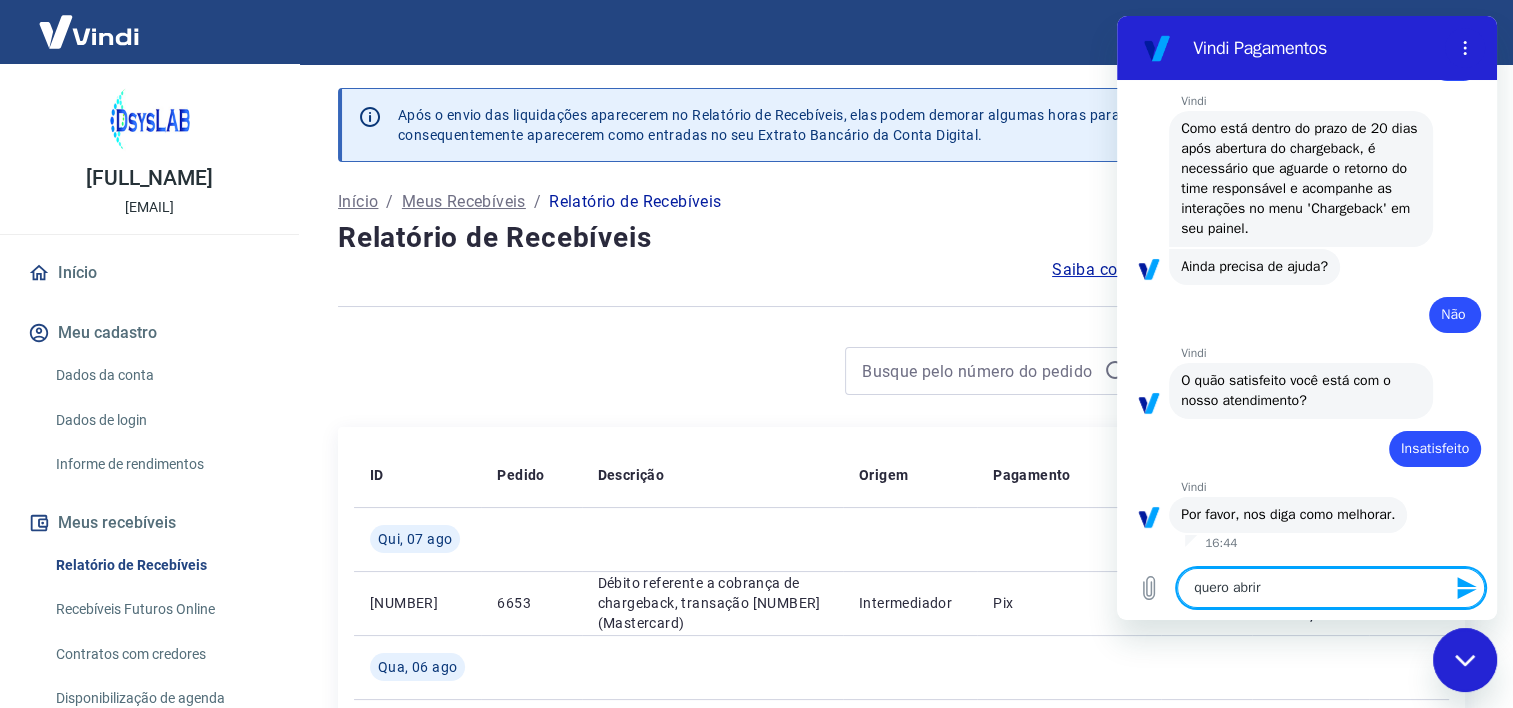 type on "quero abrir" 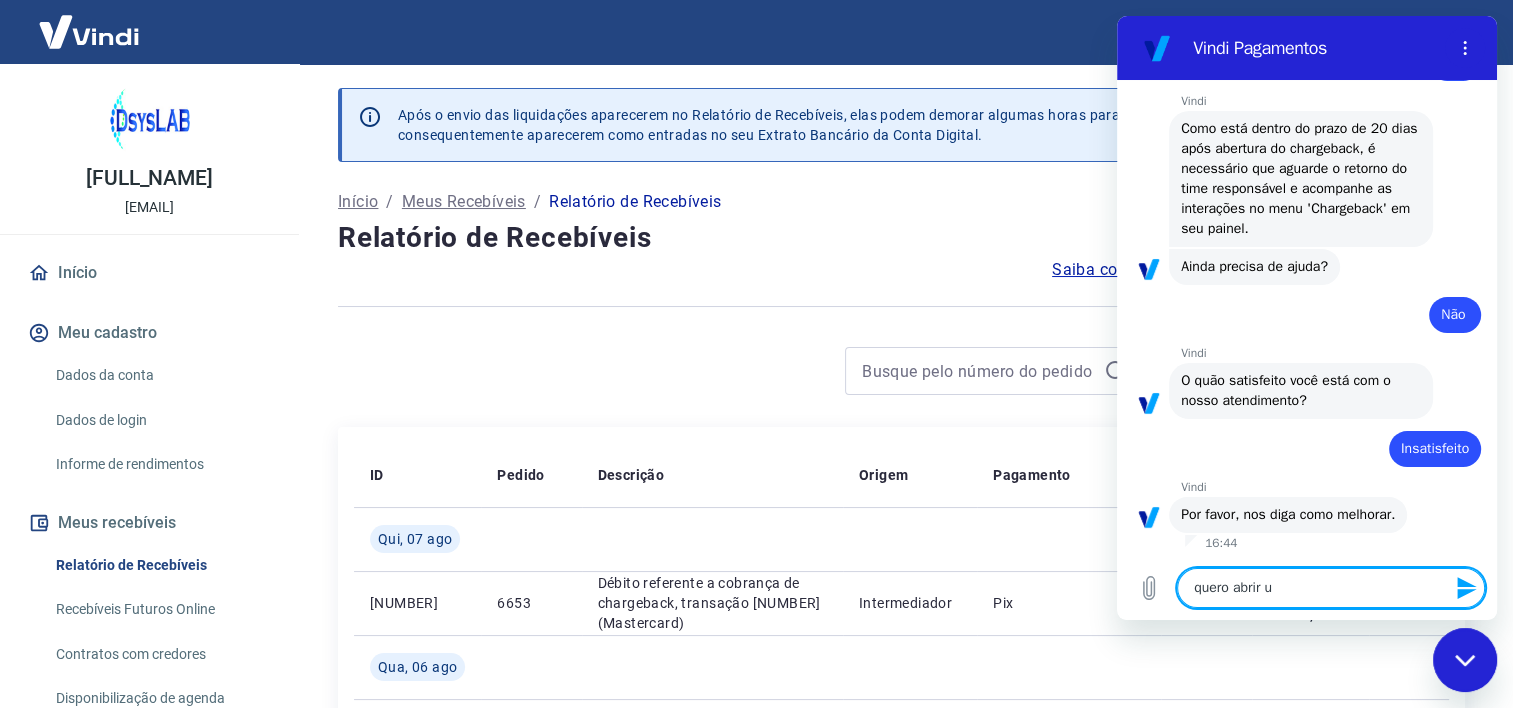 type on "quero abrir um" 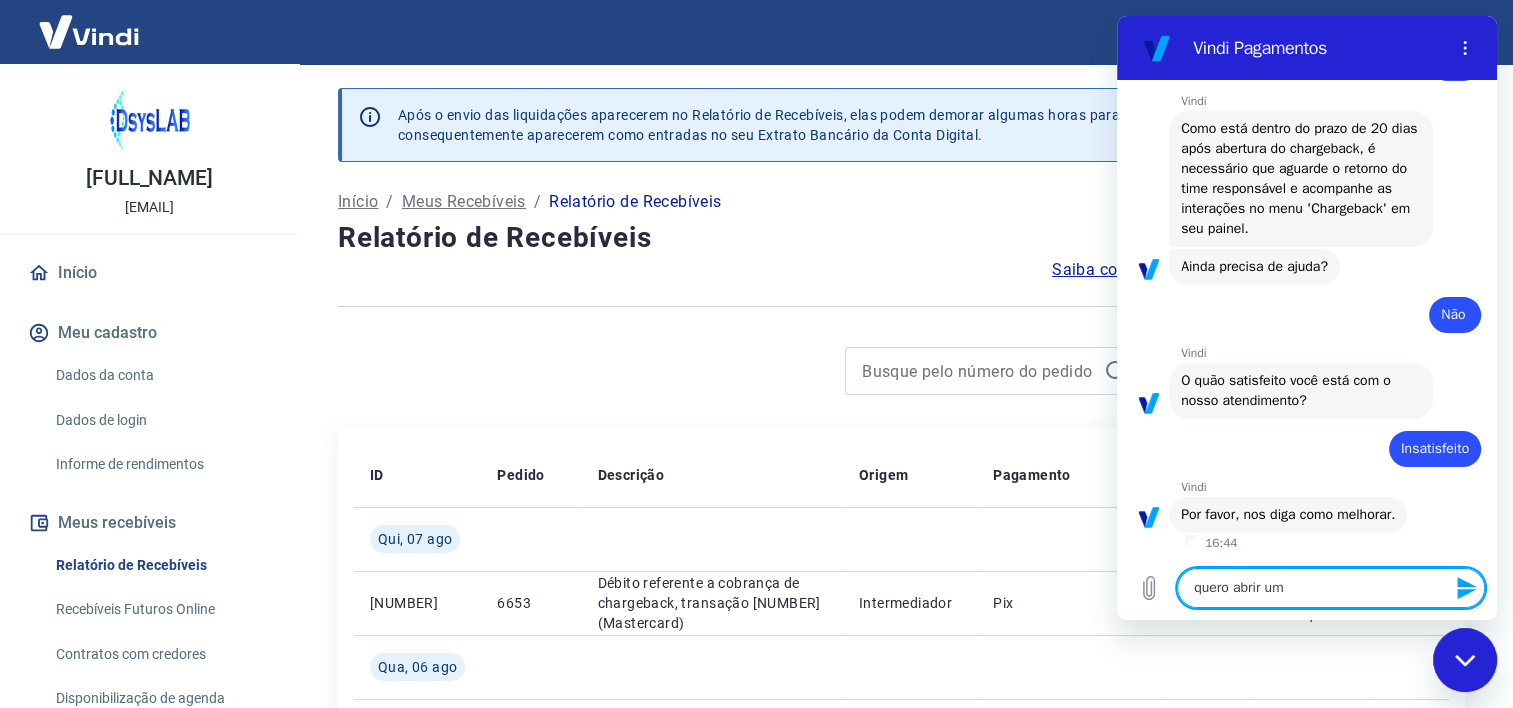 type on "quero abrir um" 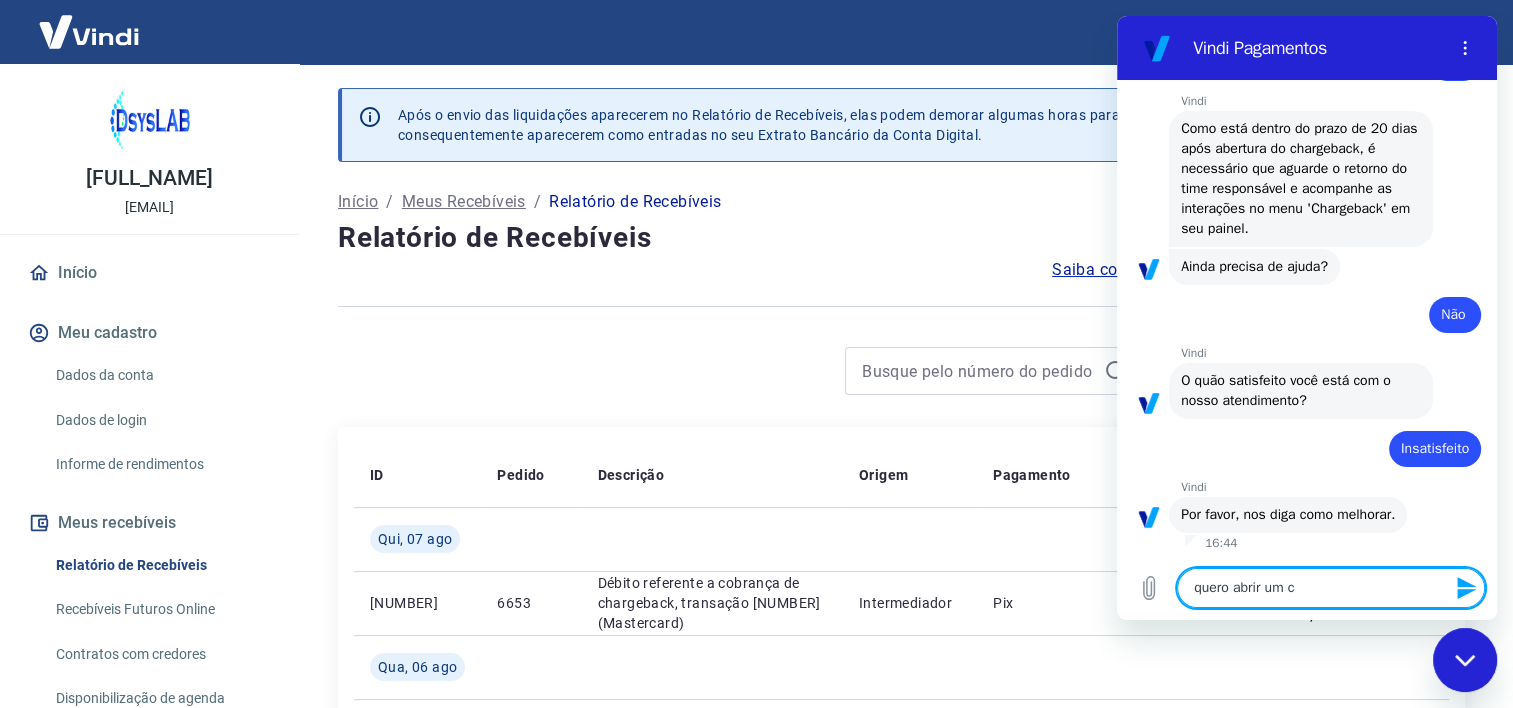 type on "quero abrir um ch" 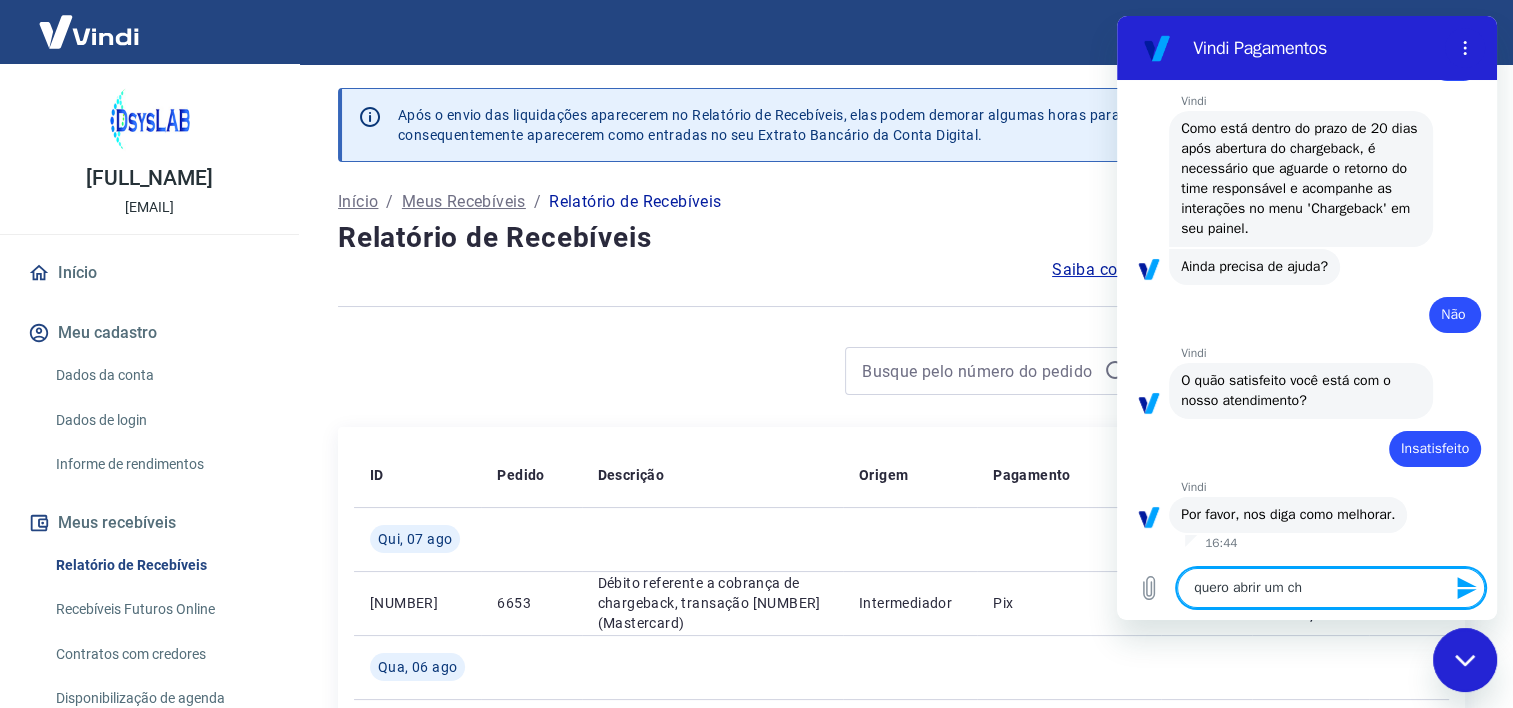 type on "quero abrir um cha" 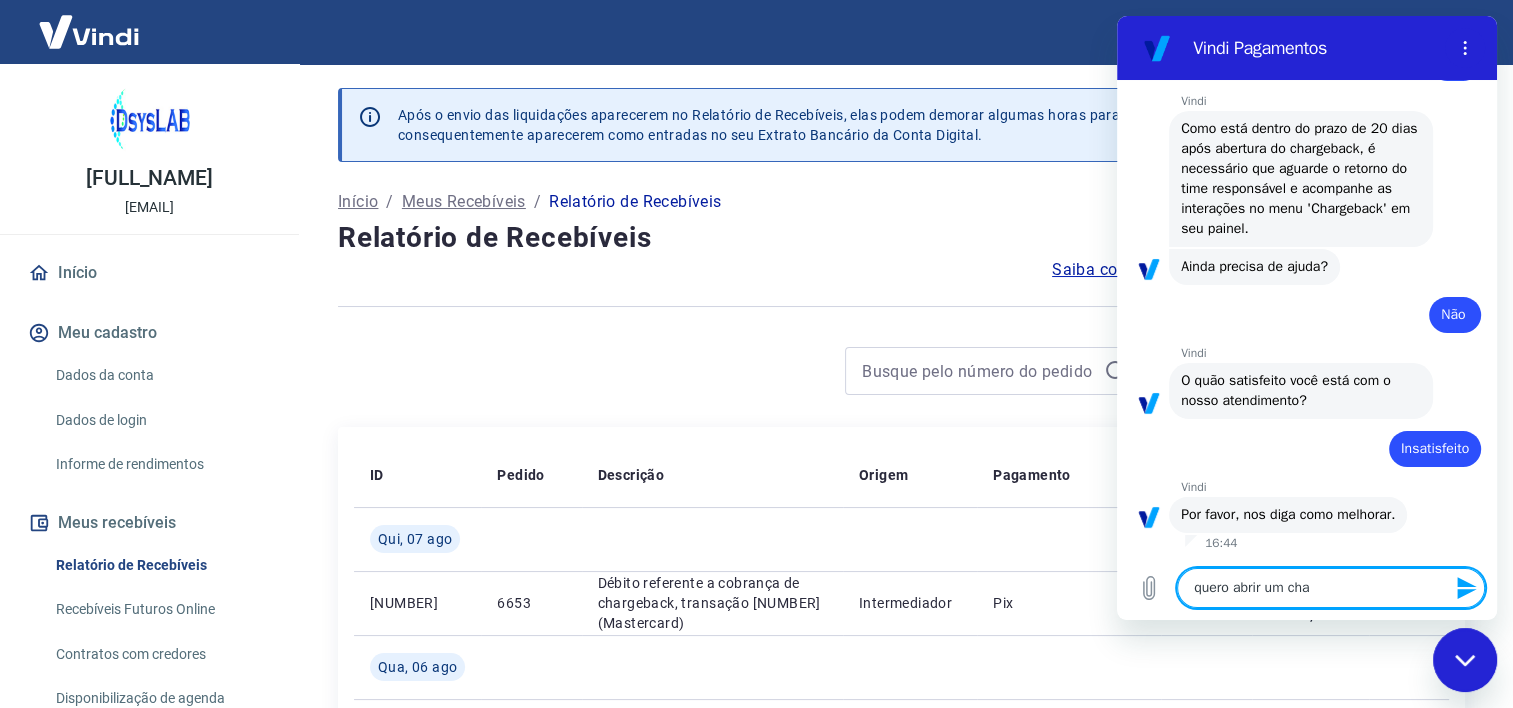 type on "quero abrir um cham" 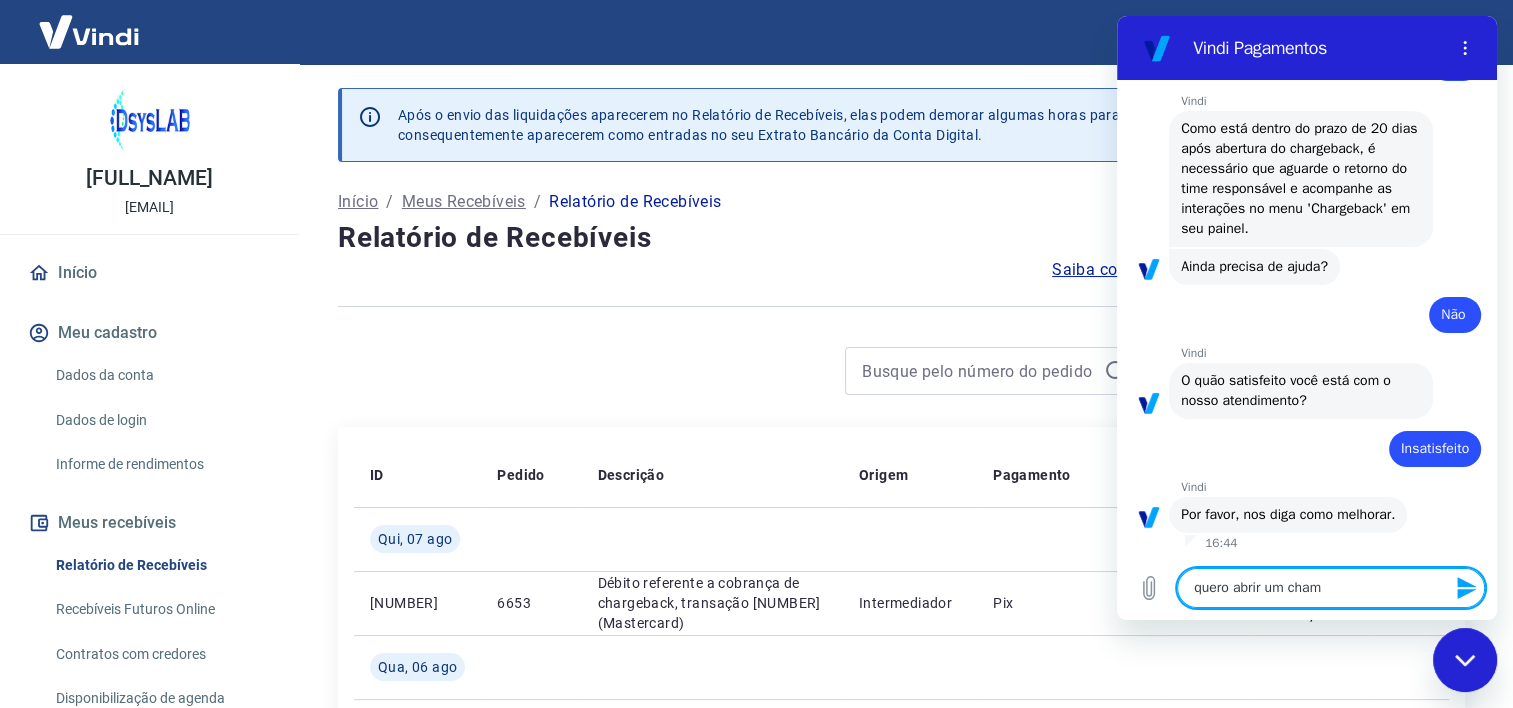type on "quero abrir um chamd" 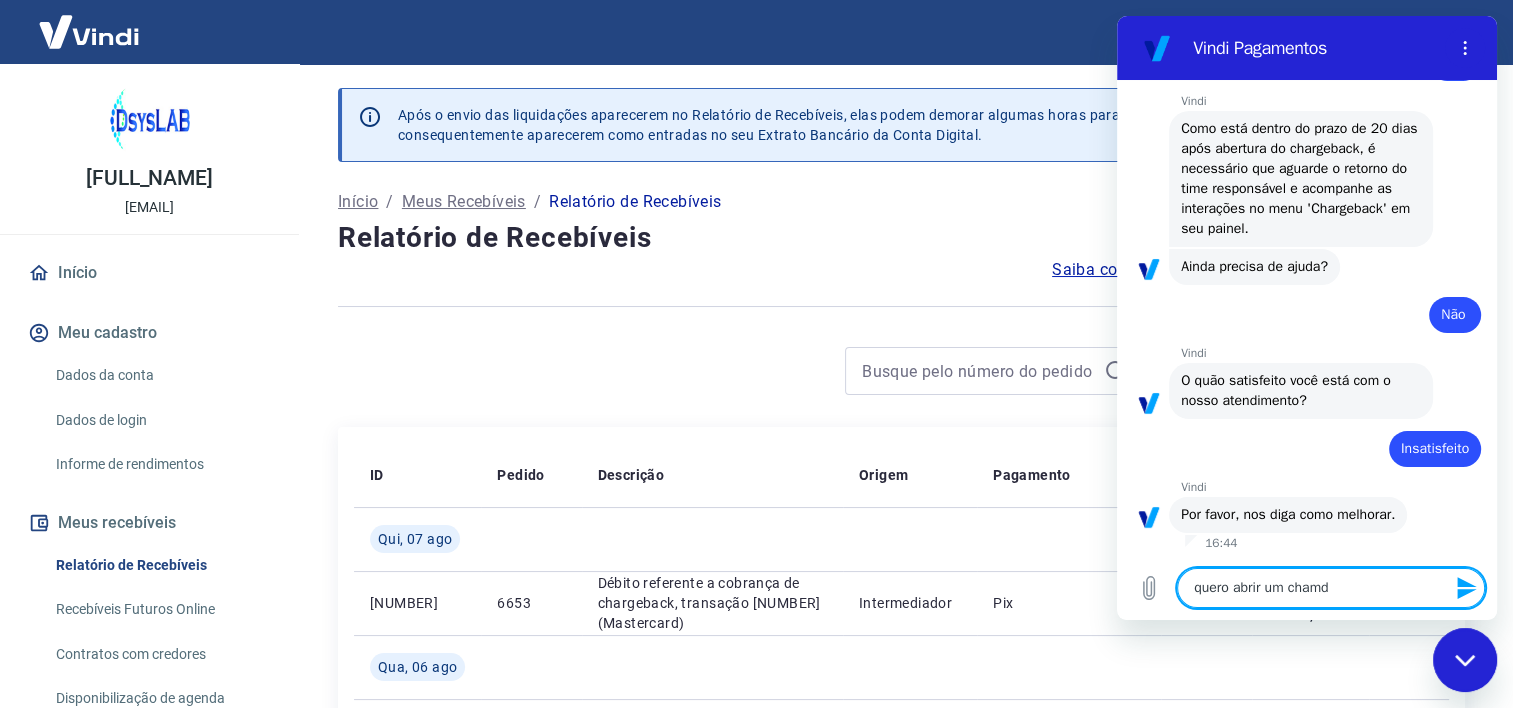type on "x" 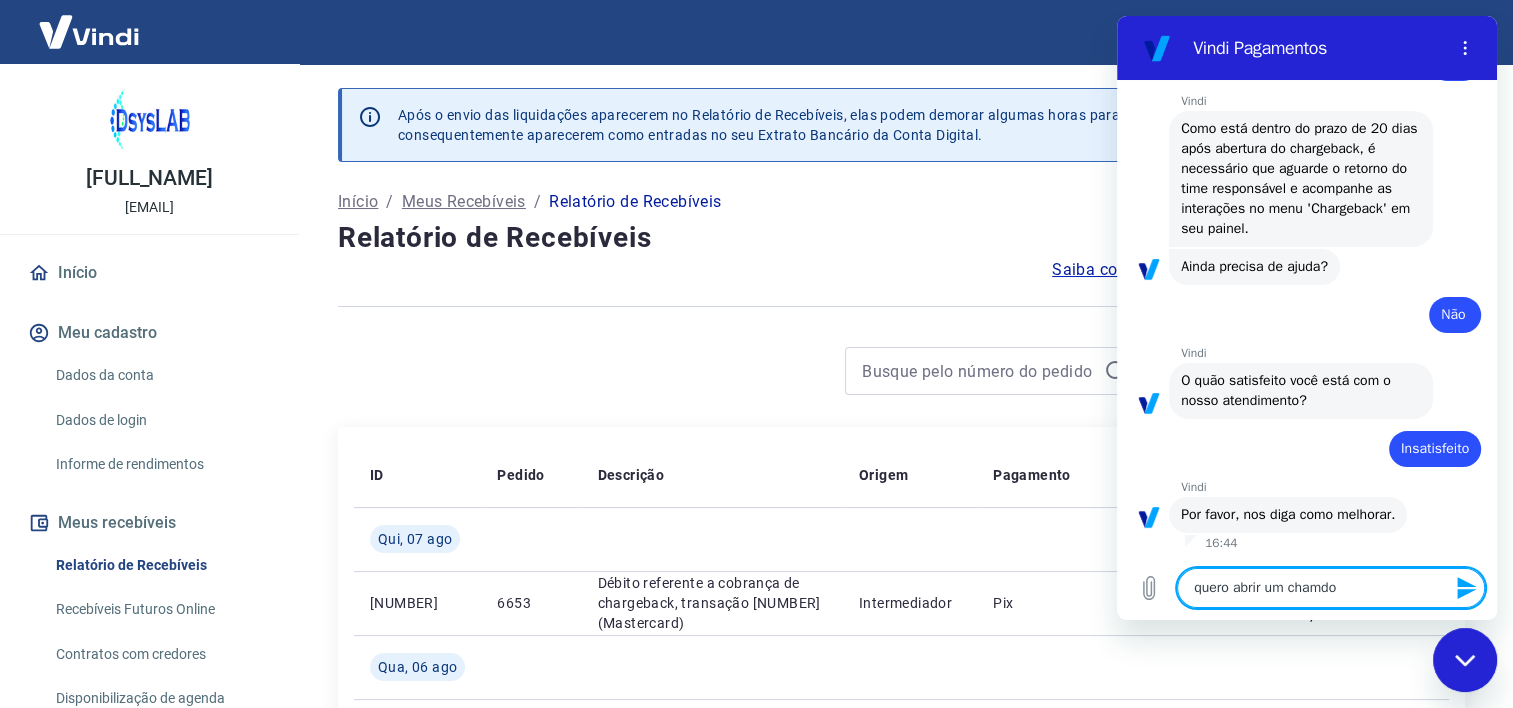 type 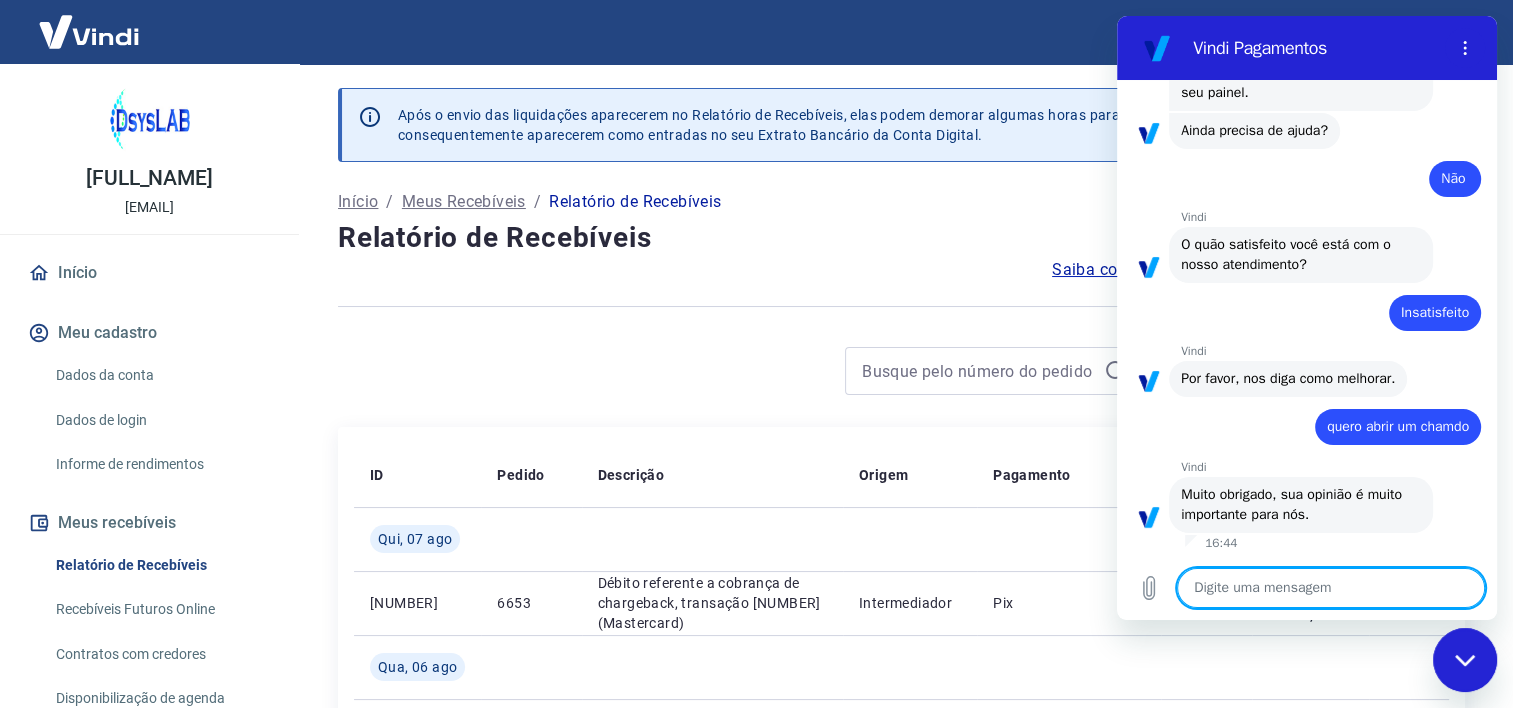 scroll, scrollTop: 2054, scrollLeft: 0, axis: vertical 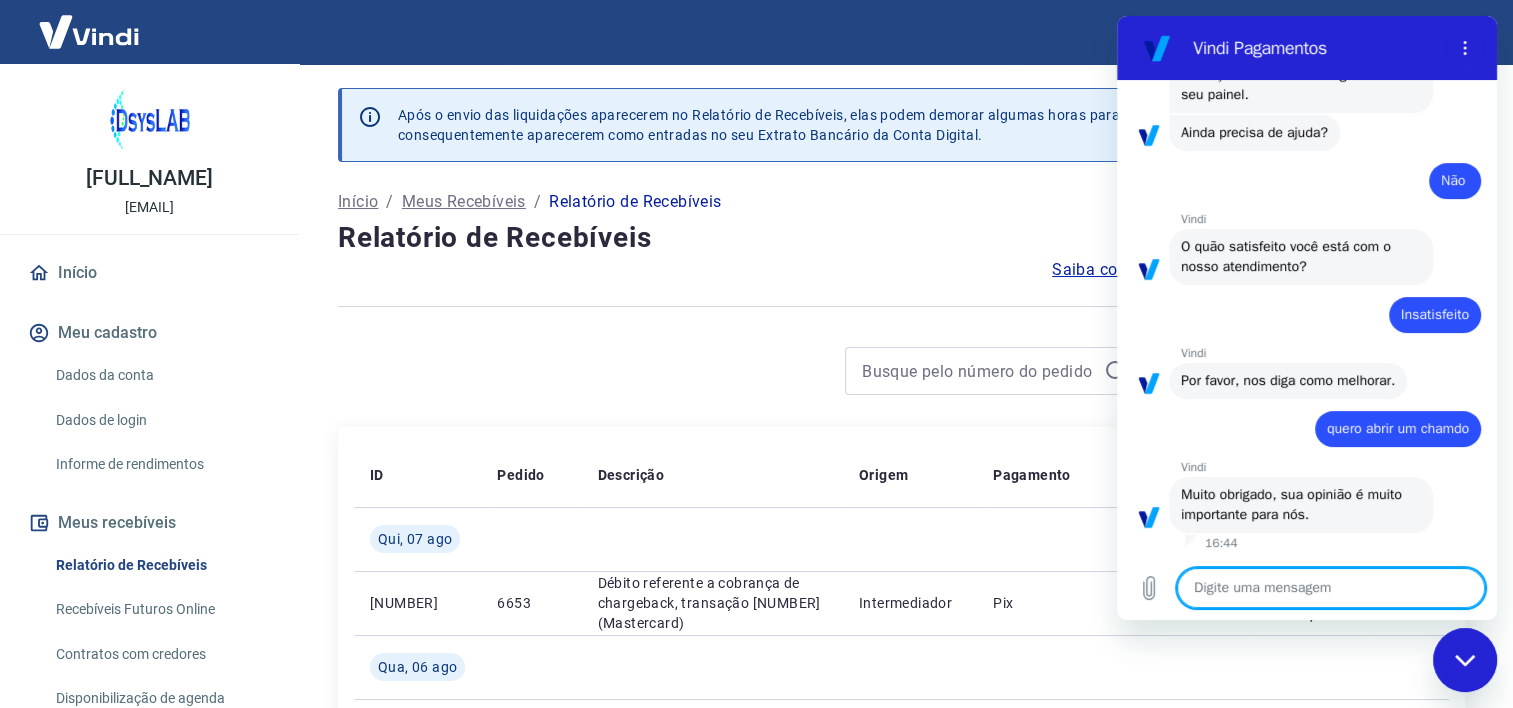 click at bounding box center [1465, 660] 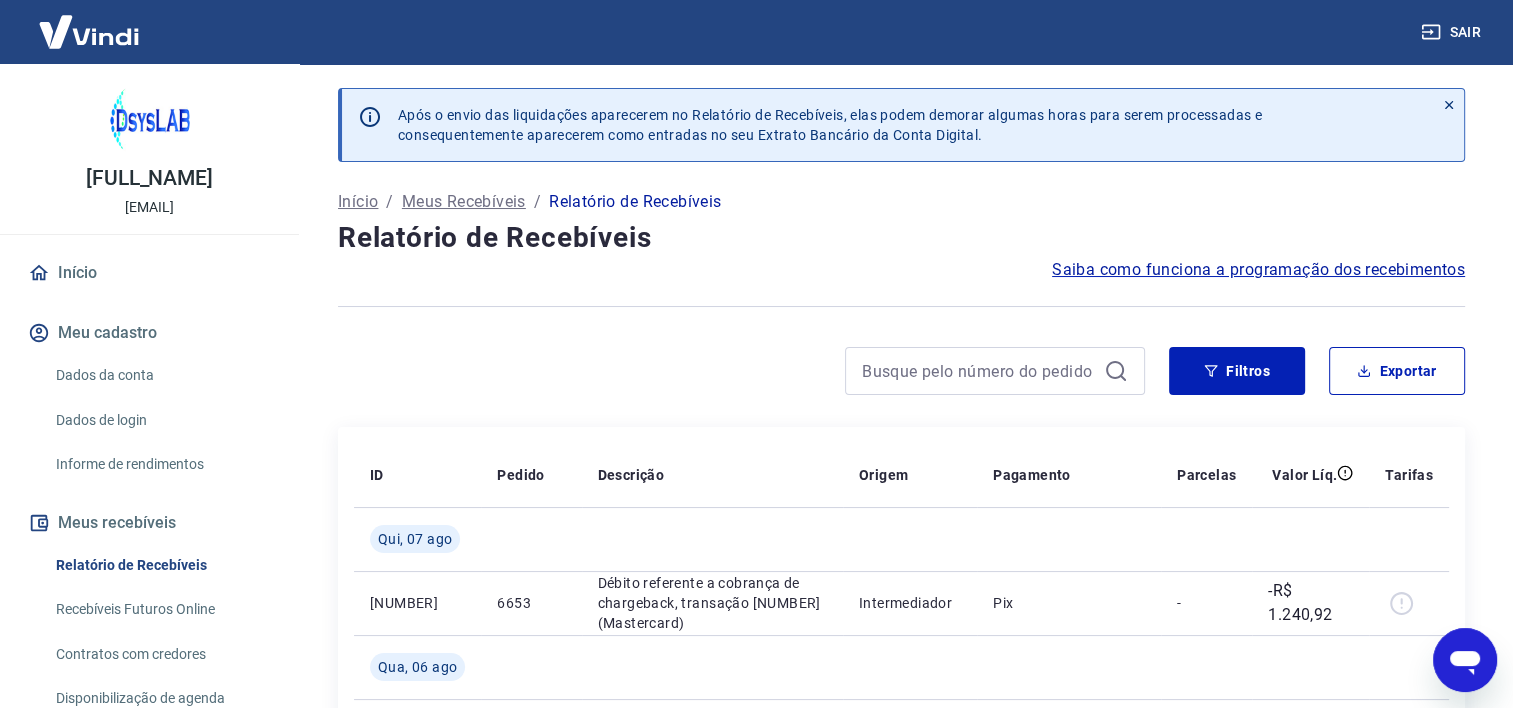 scroll, scrollTop: 2056, scrollLeft: 0, axis: vertical 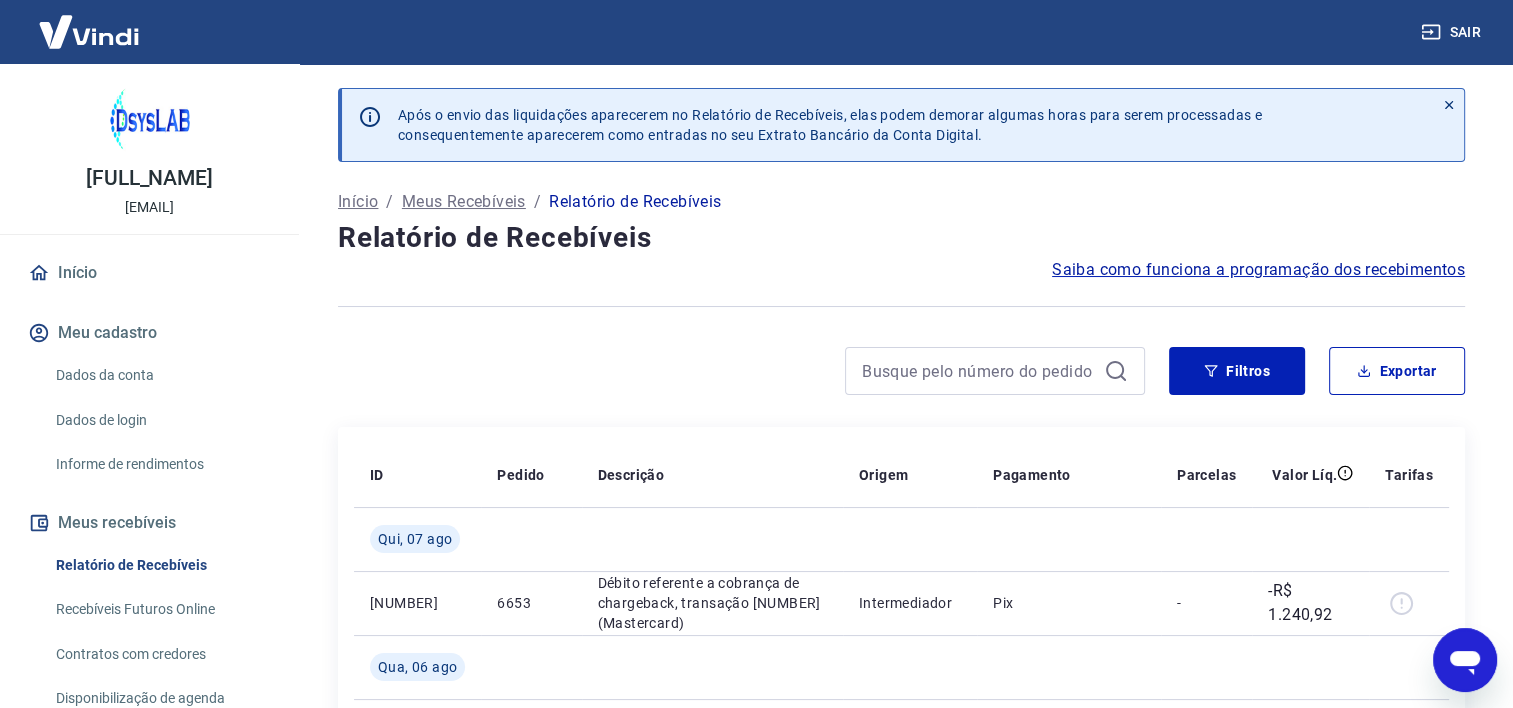 type on "x" 